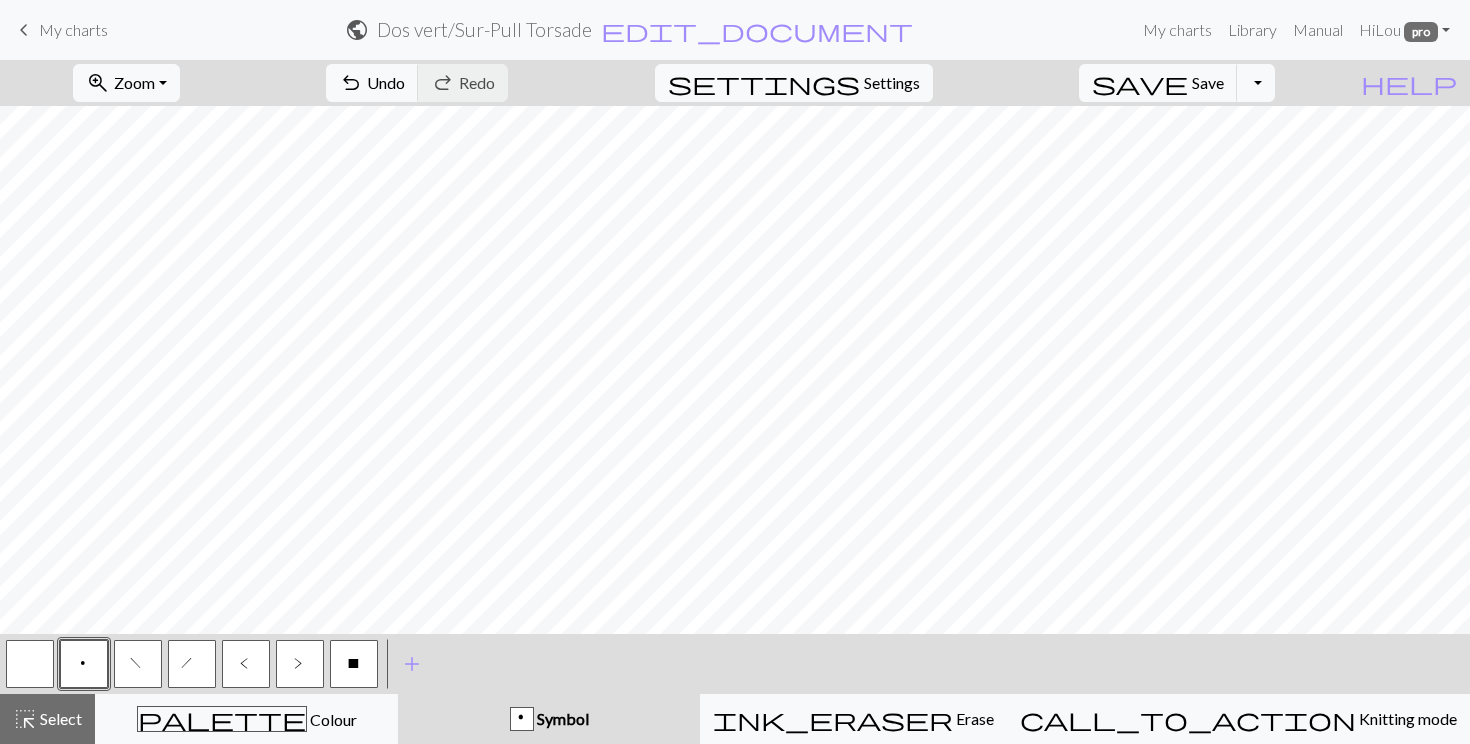 scroll, scrollTop: 0, scrollLeft: 0, axis: both 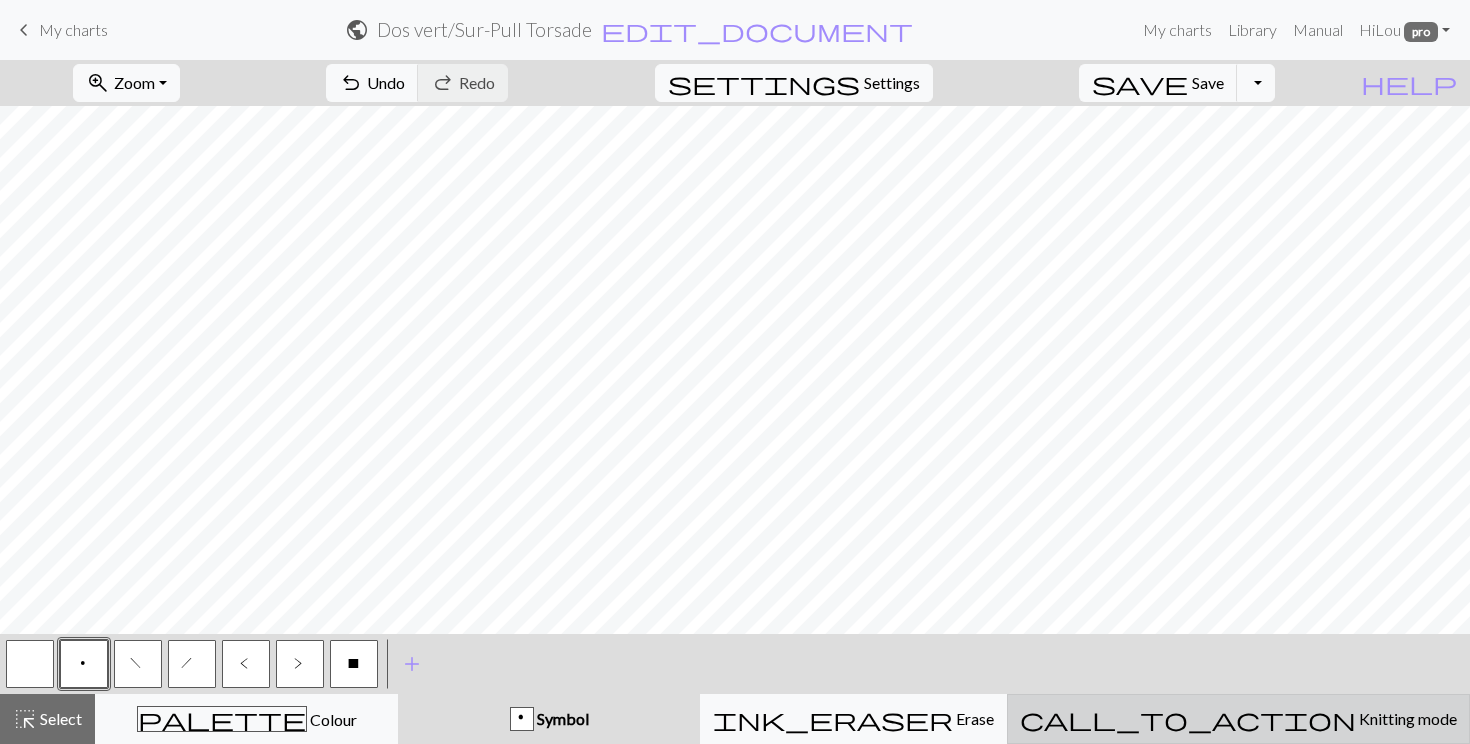 click on "call_to_action   Knitting mode   Knitting mode" at bounding box center [1238, 719] 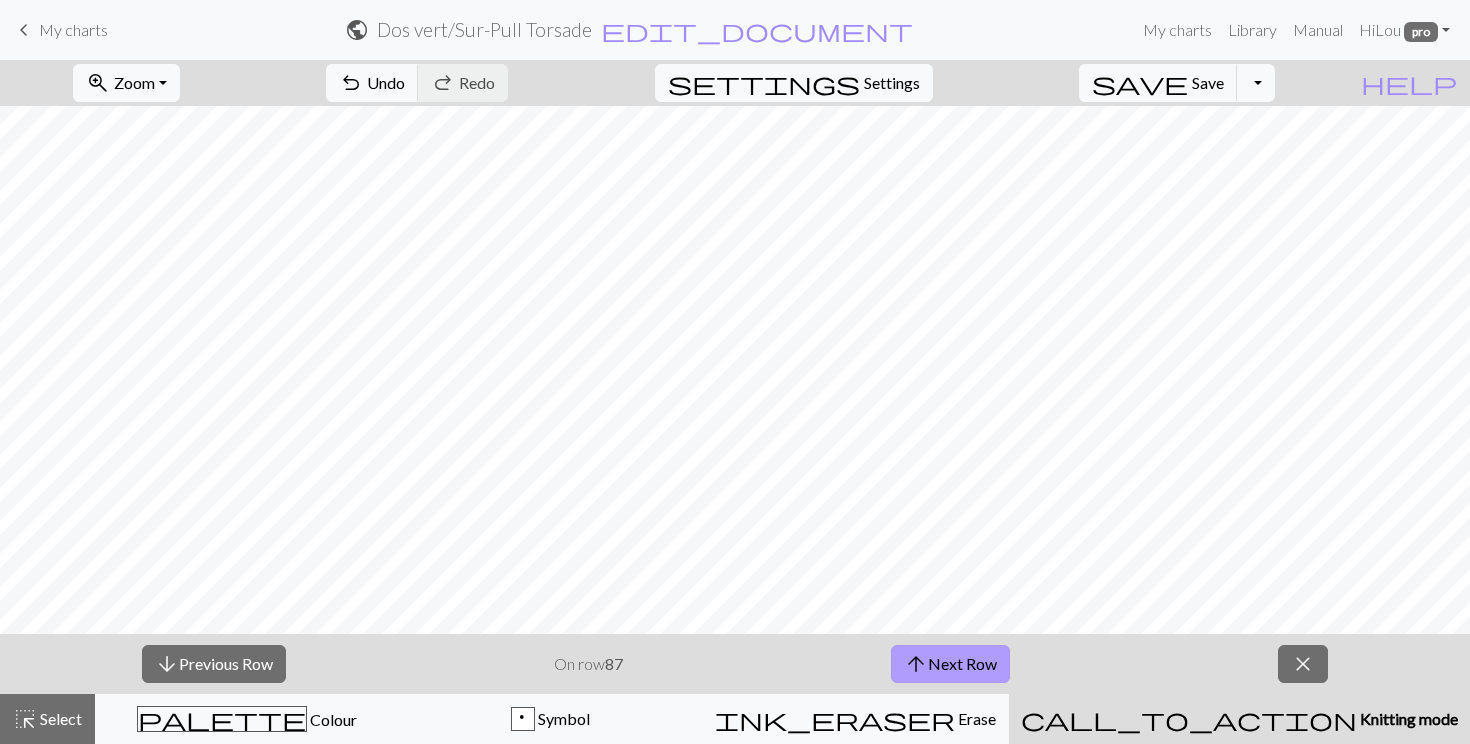click on "arrow_upward  Next Row" at bounding box center [950, 664] 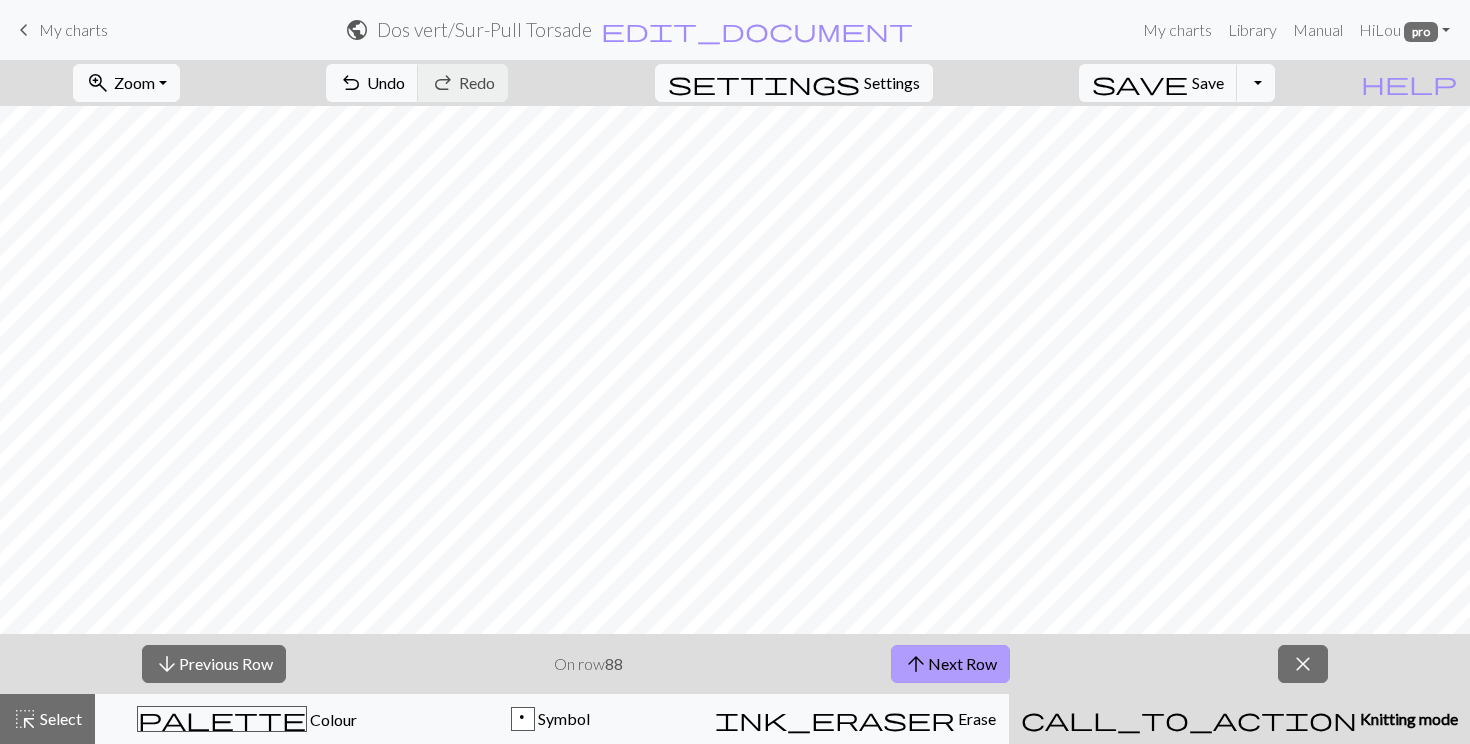 click on "arrow_upward  Next Row" at bounding box center (950, 664) 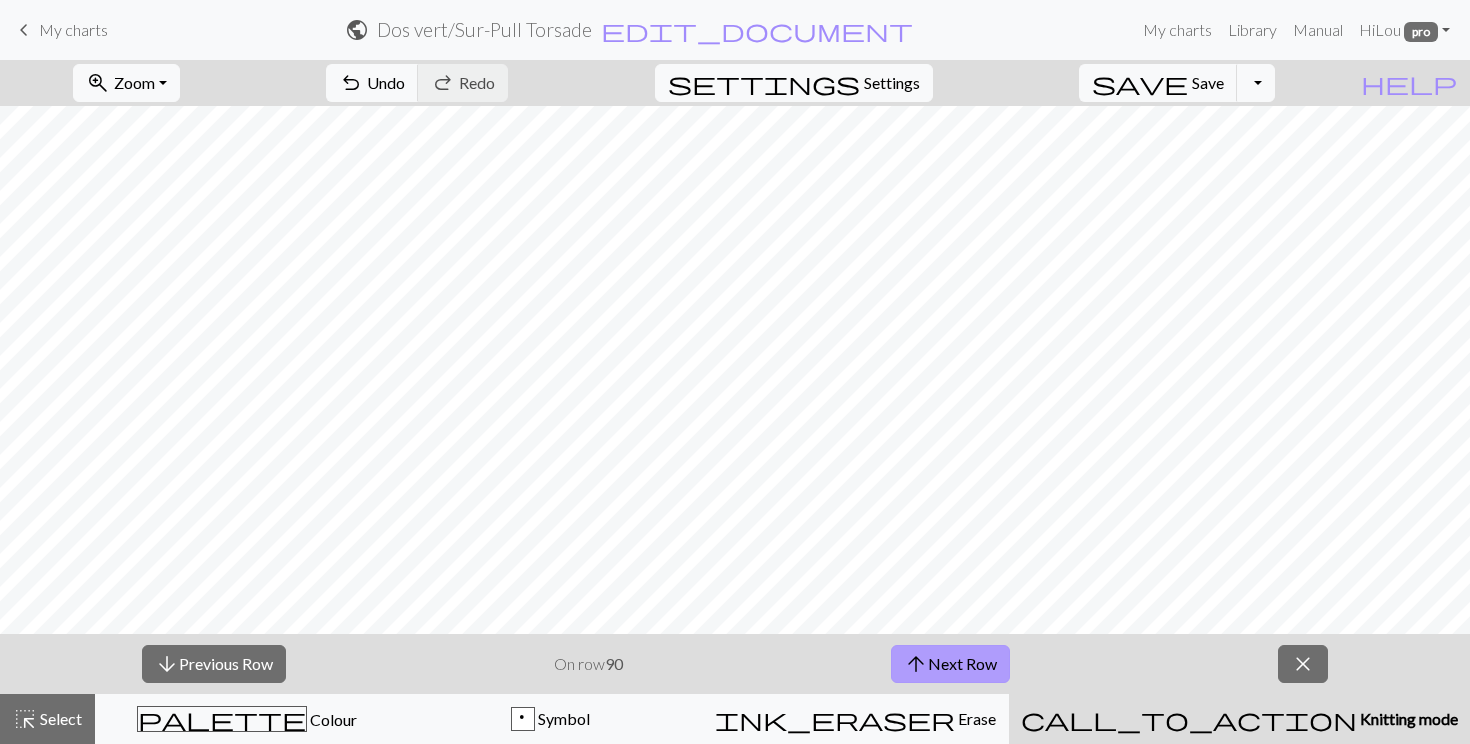 click on "arrow_upward  Next Row" at bounding box center [950, 664] 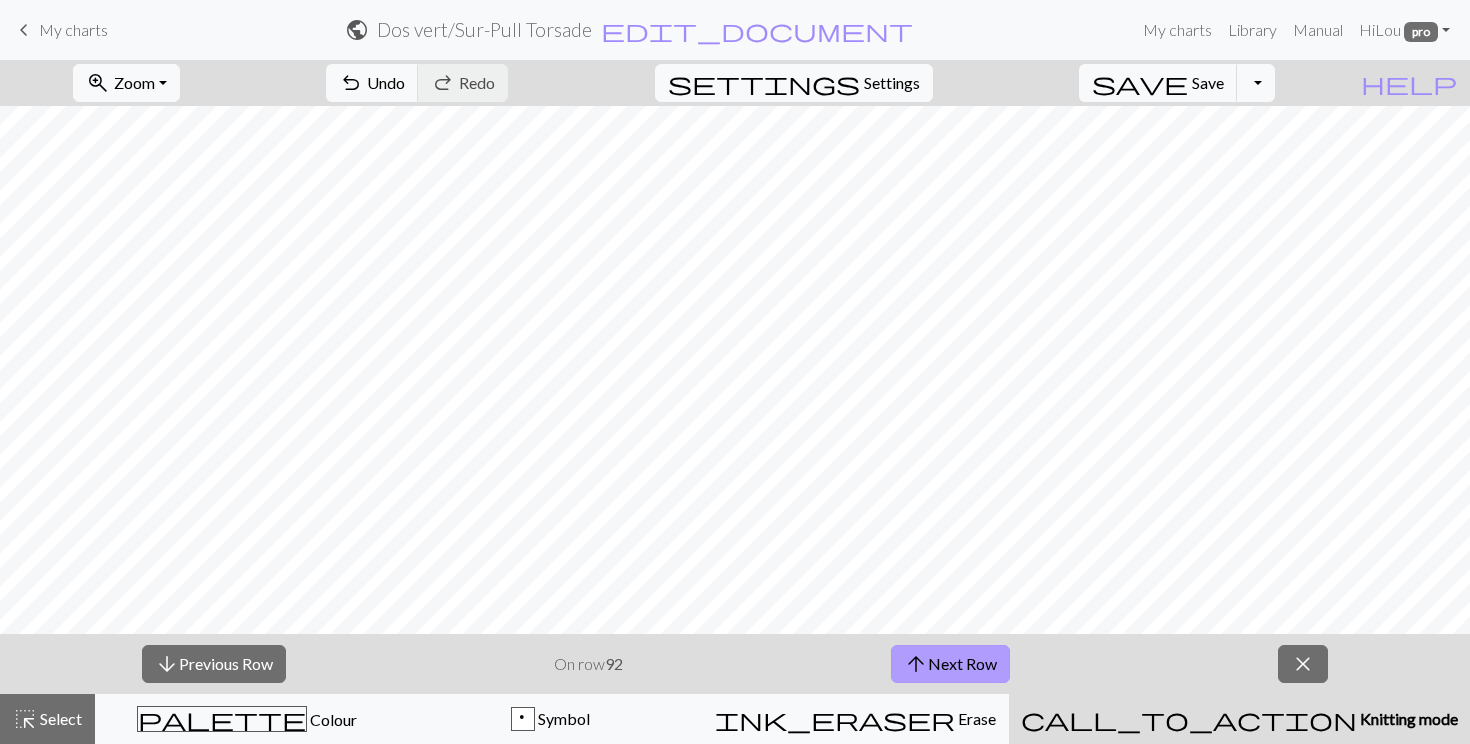 click on "arrow_upward  Next Row" at bounding box center (950, 664) 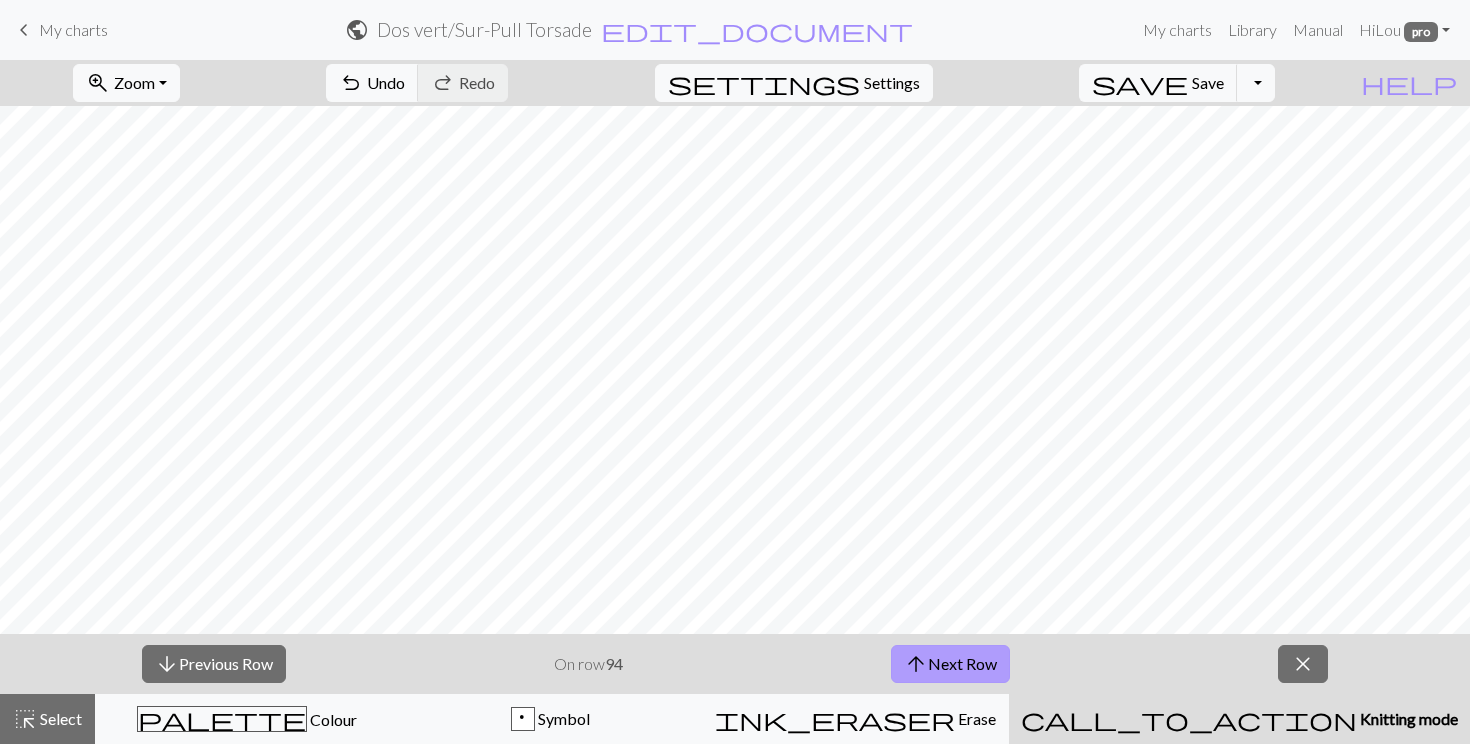 click on "arrow_upward  Next Row" at bounding box center (950, 664) 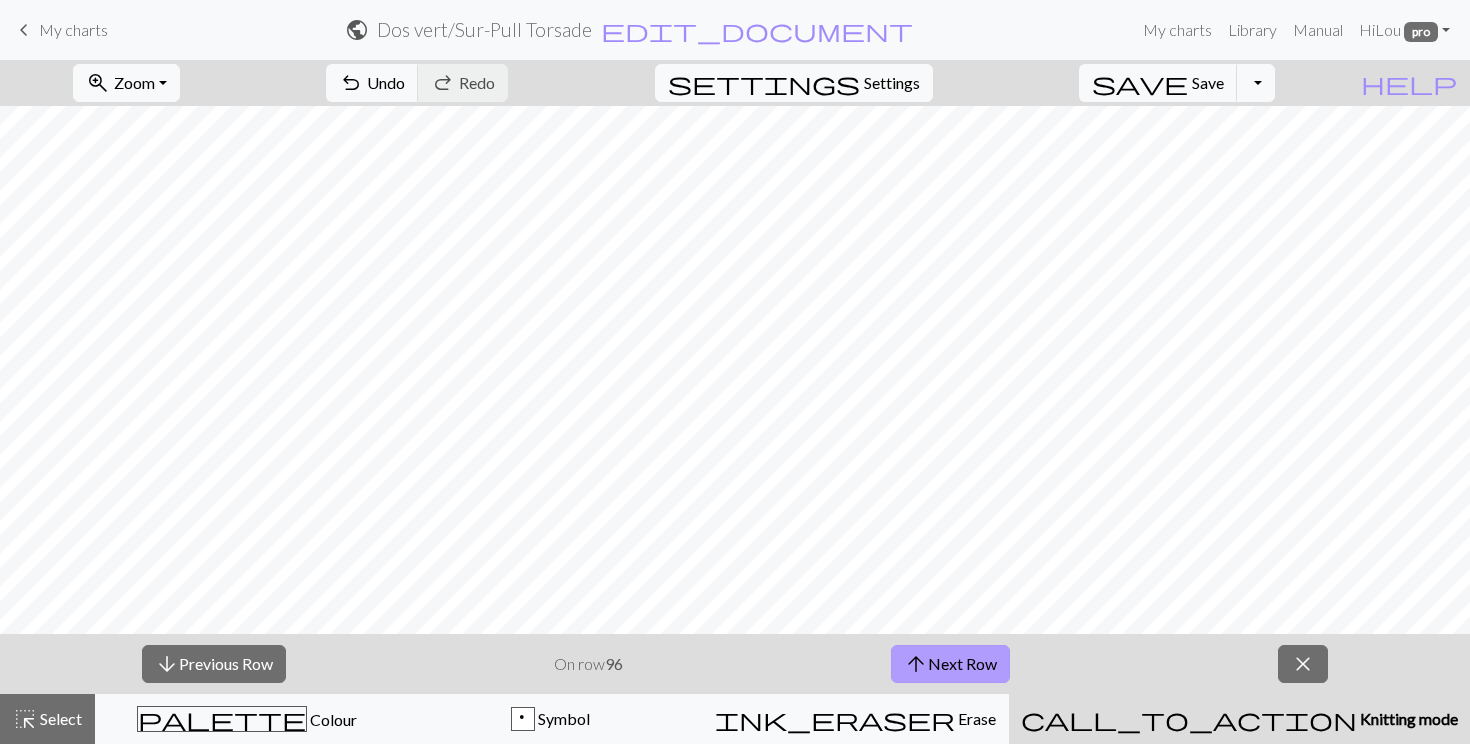 click on "arrow_upward  Next Row" at bounding box center [950, 664] 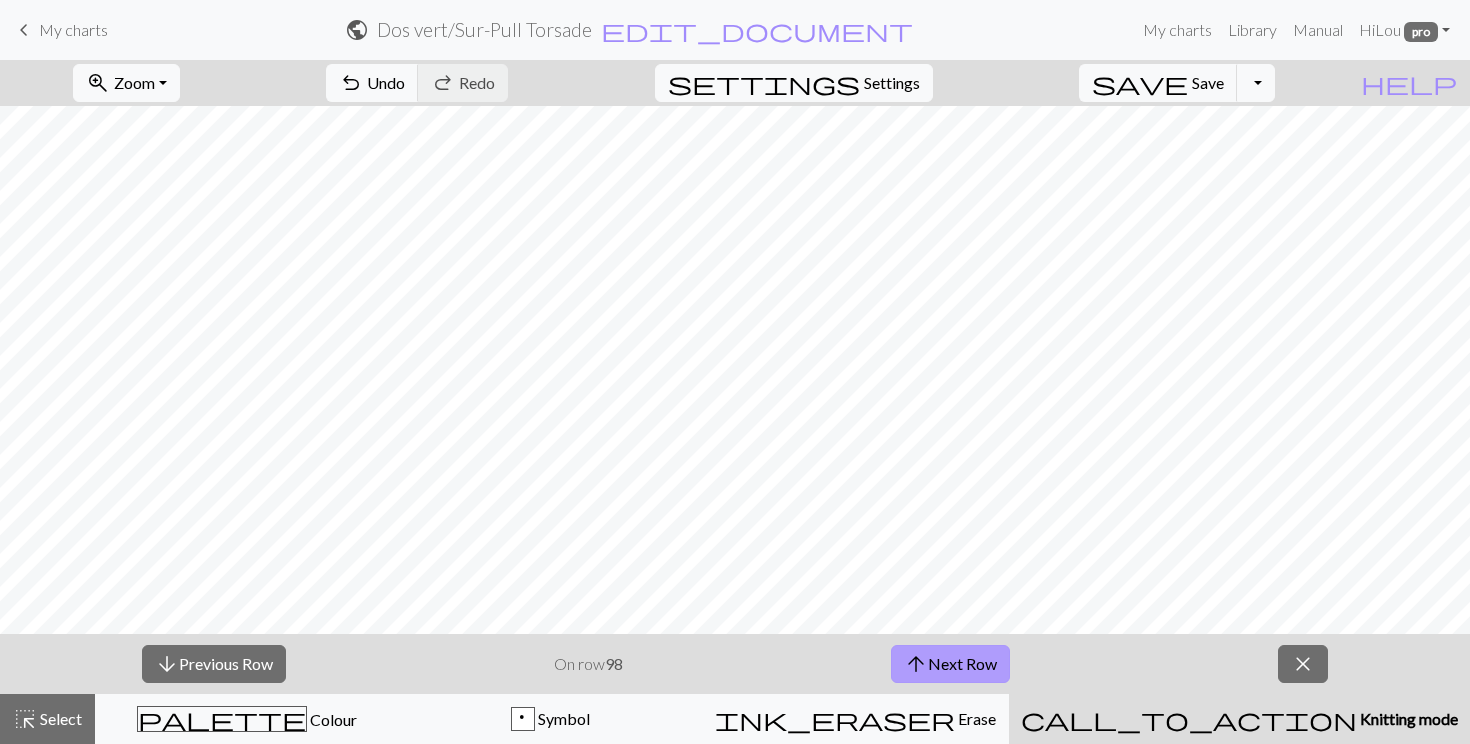 click on "arrow_upward  Next Row" at bounding box center [950, 664] 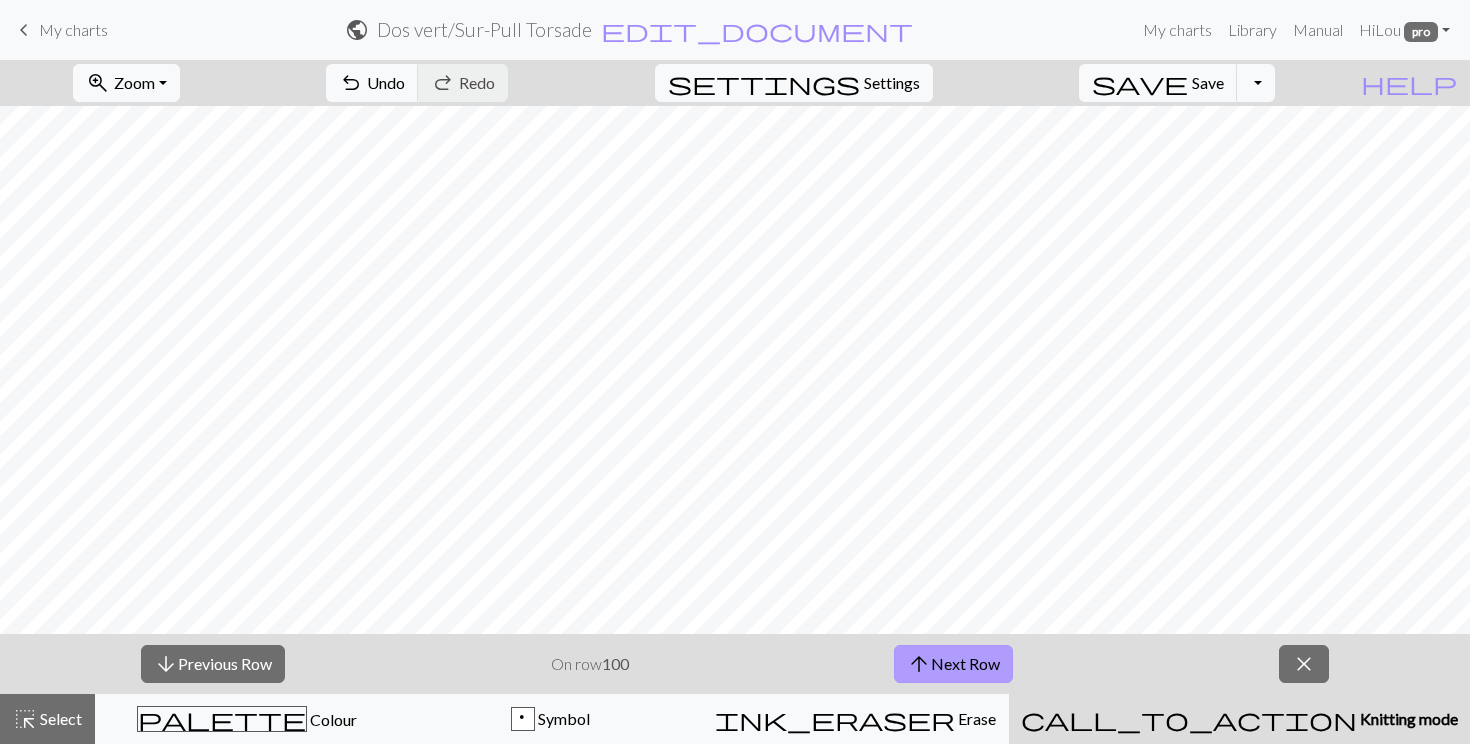 click on "arrow_upward  Next Row" at bounding box center (953, 664) 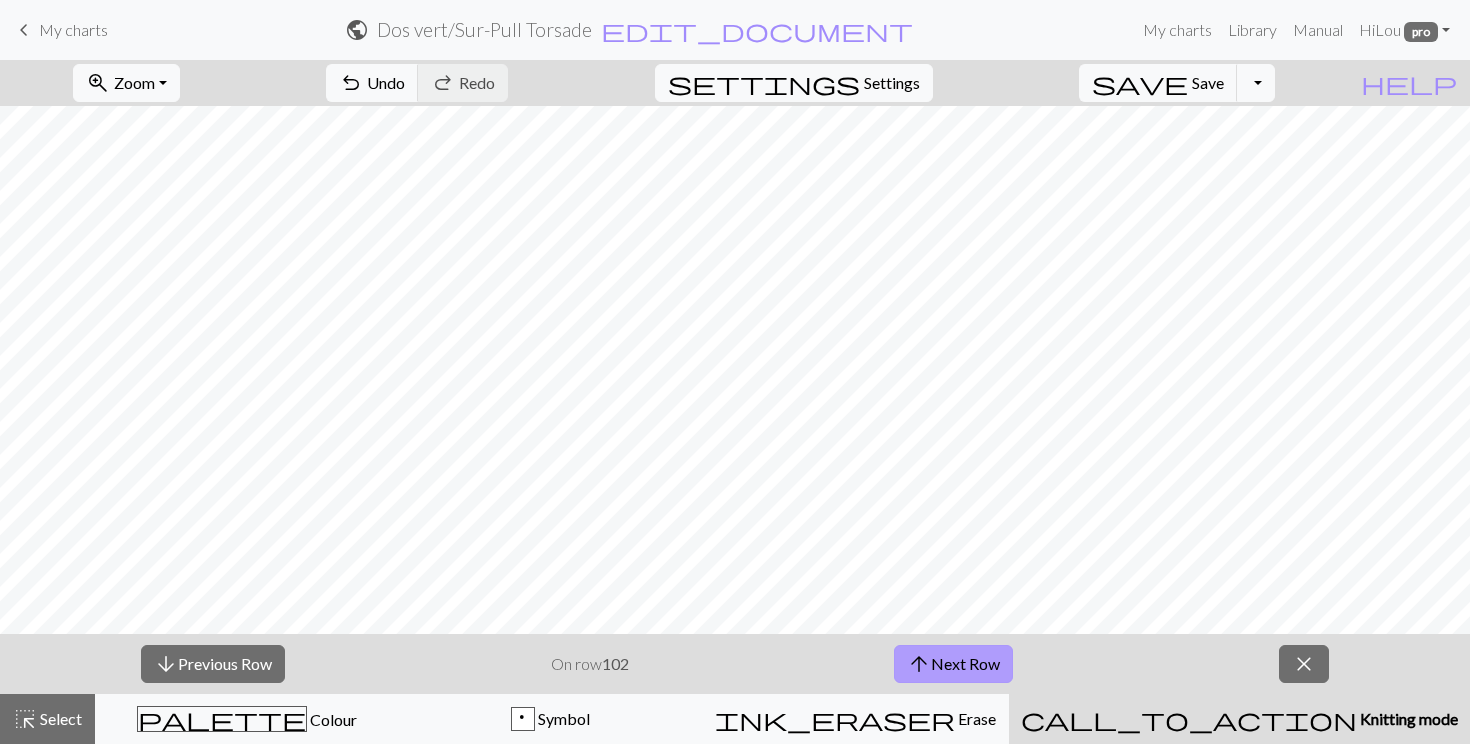 click on "arrow_upward  Next Row" at bounding box center [953, 664] 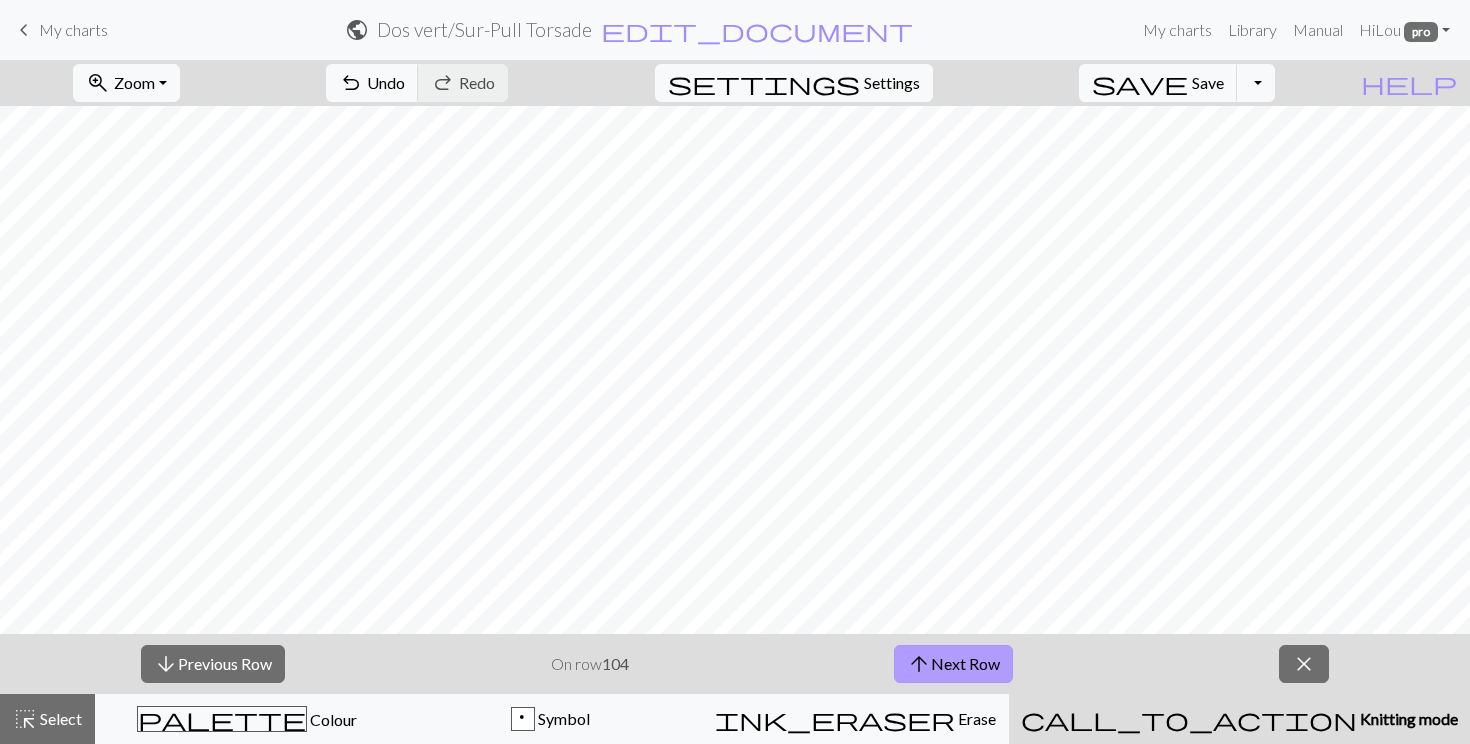 click on "arrow_upward  Next Row" at bounding box center (953, 664) 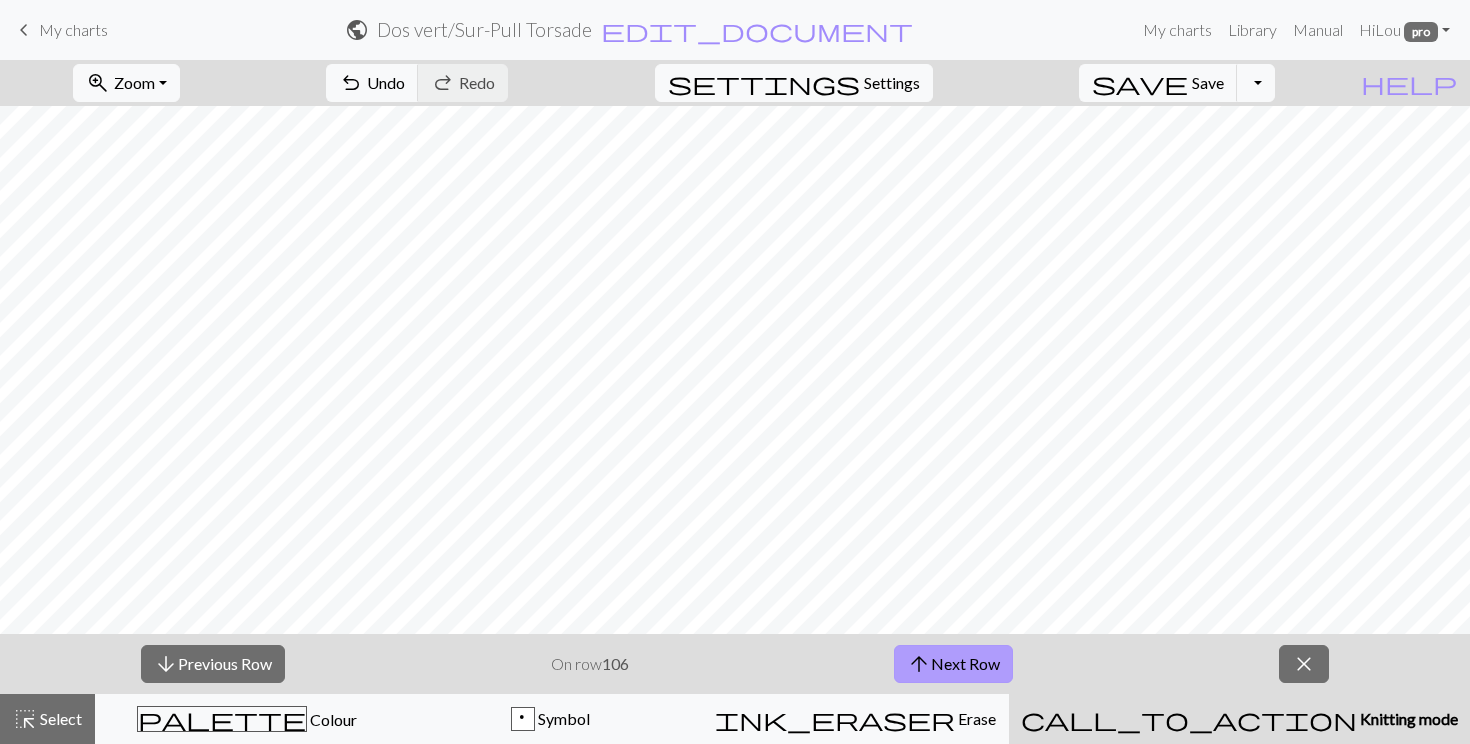 click on "arrow_upward  Next Row" at bounding box center [953, 664] 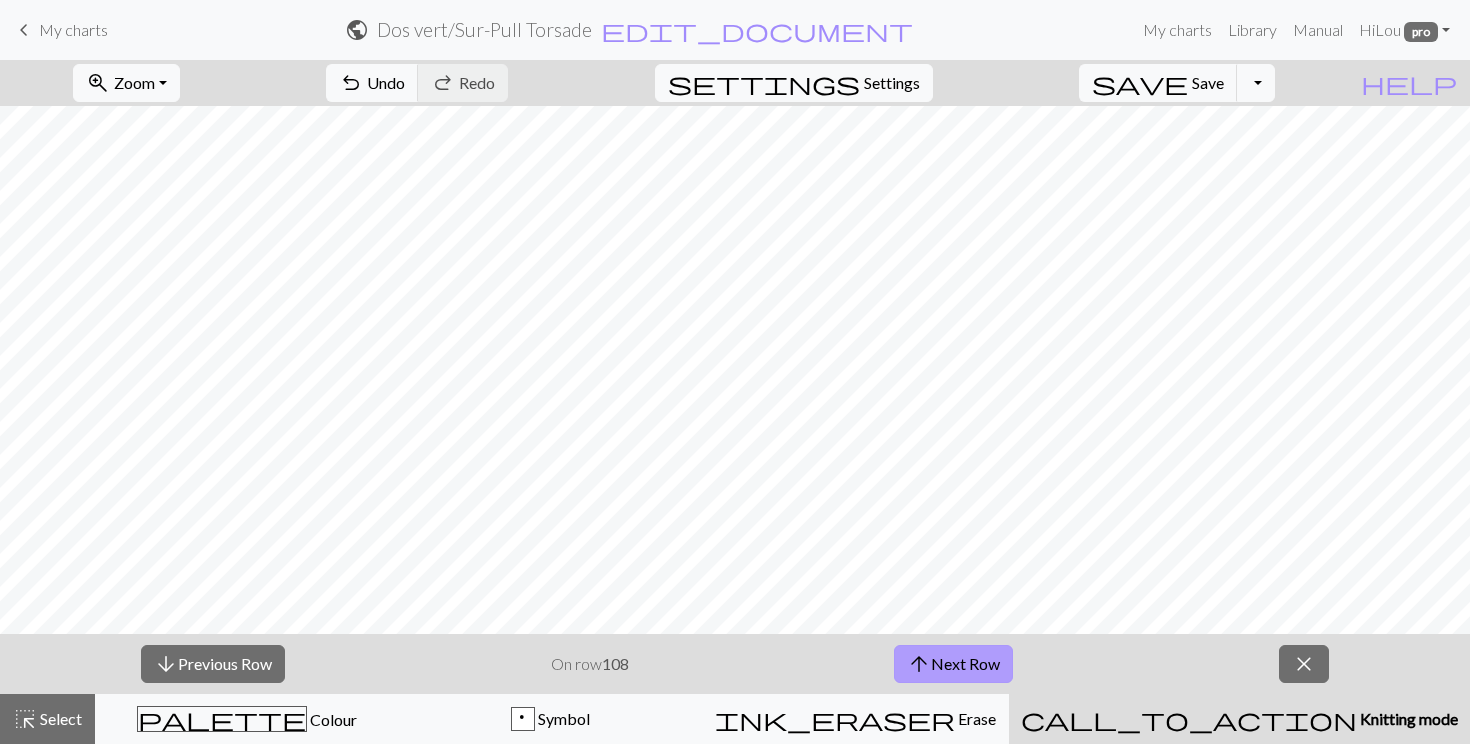 click on "arrow_upward  Next Row" at bounding box center (953, 664) 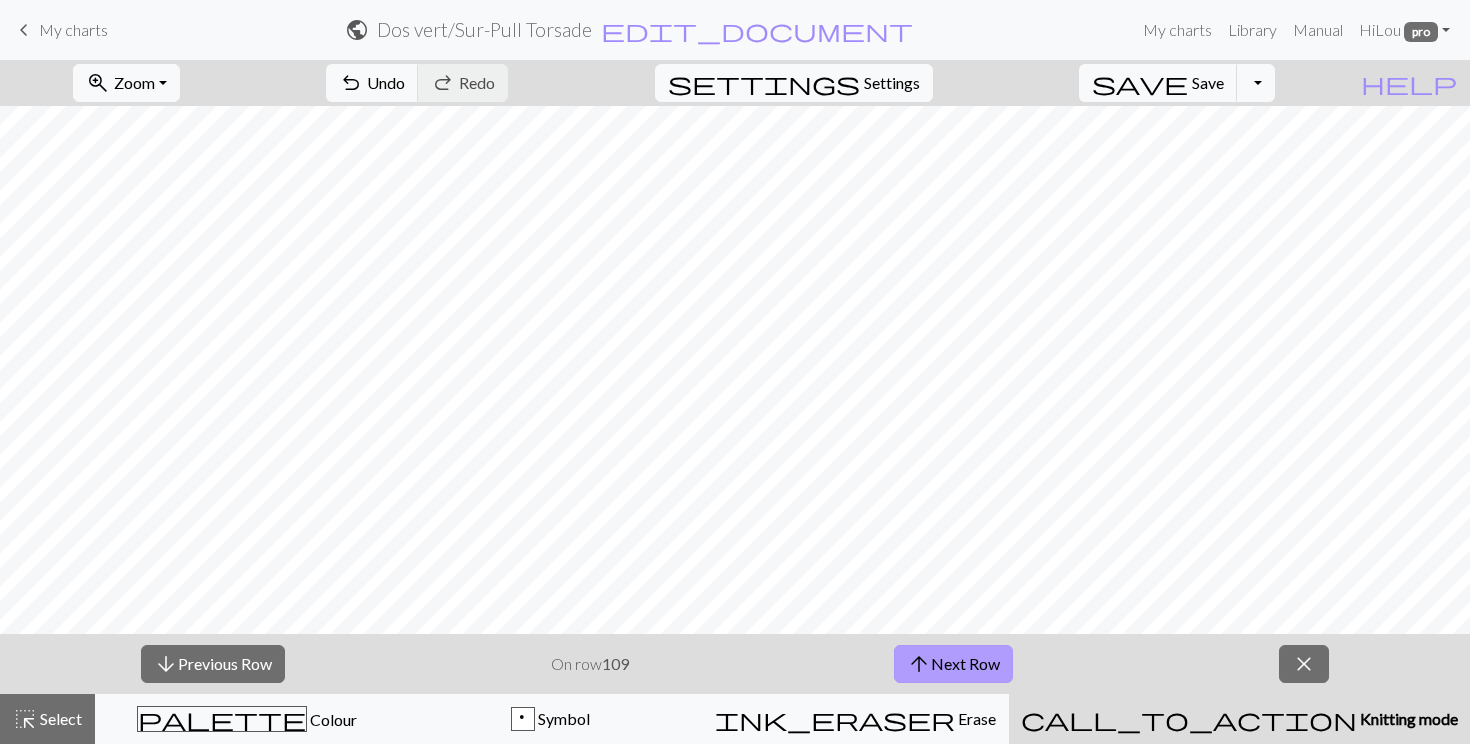 click on "arrow_upward  Next Row" at bounding box center (953, 664) 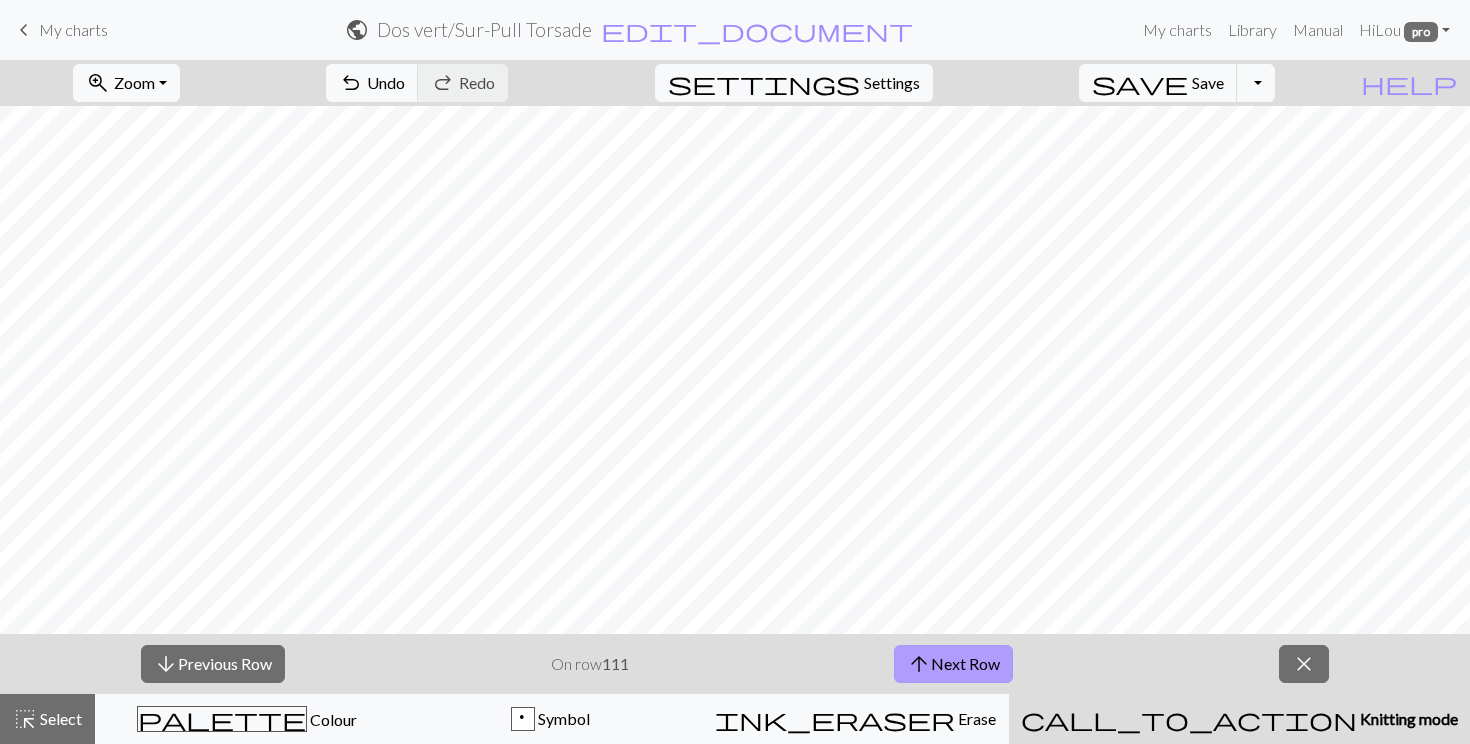 click on "arrow_upward  Next Row" at bounding box center (953, 664) 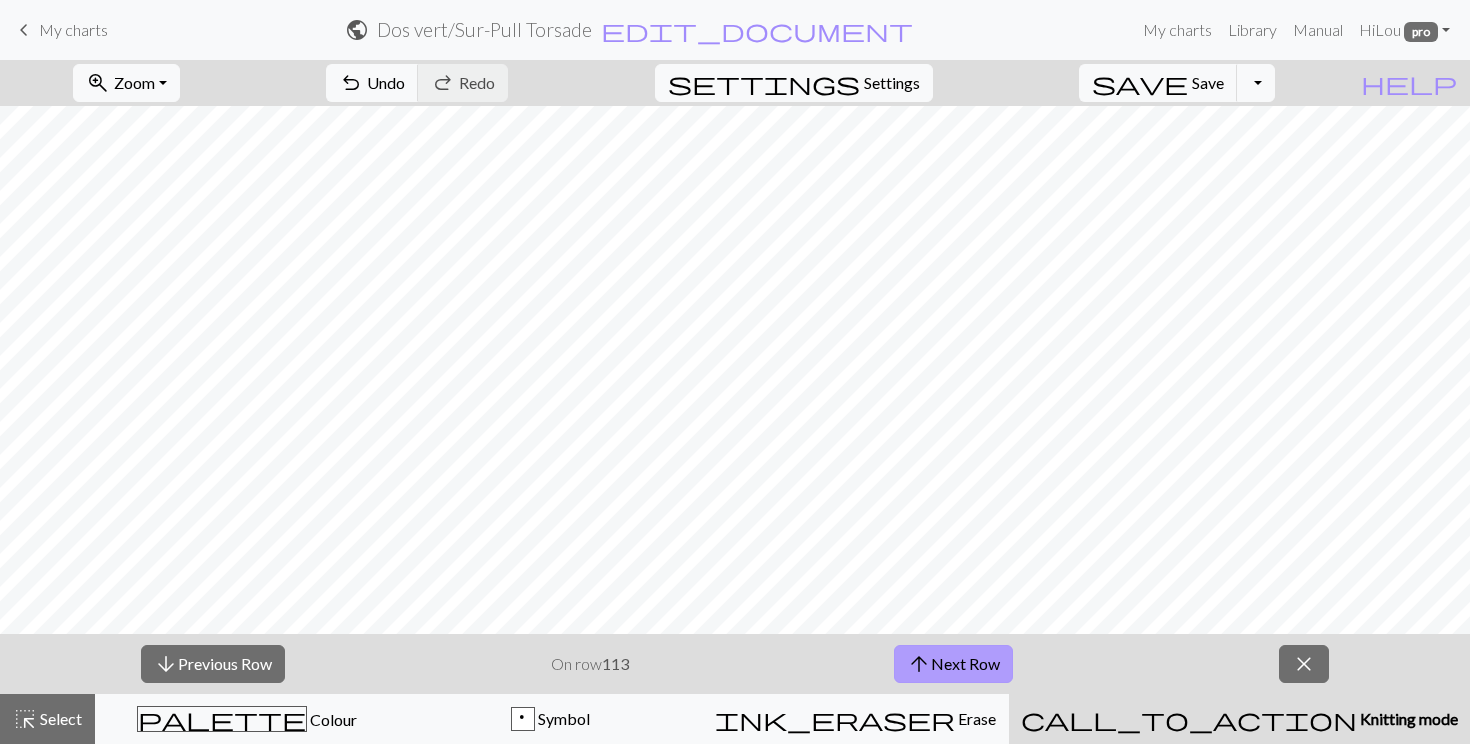 click on "arrow_upward  Next Row" at bounding box center [953, 664] 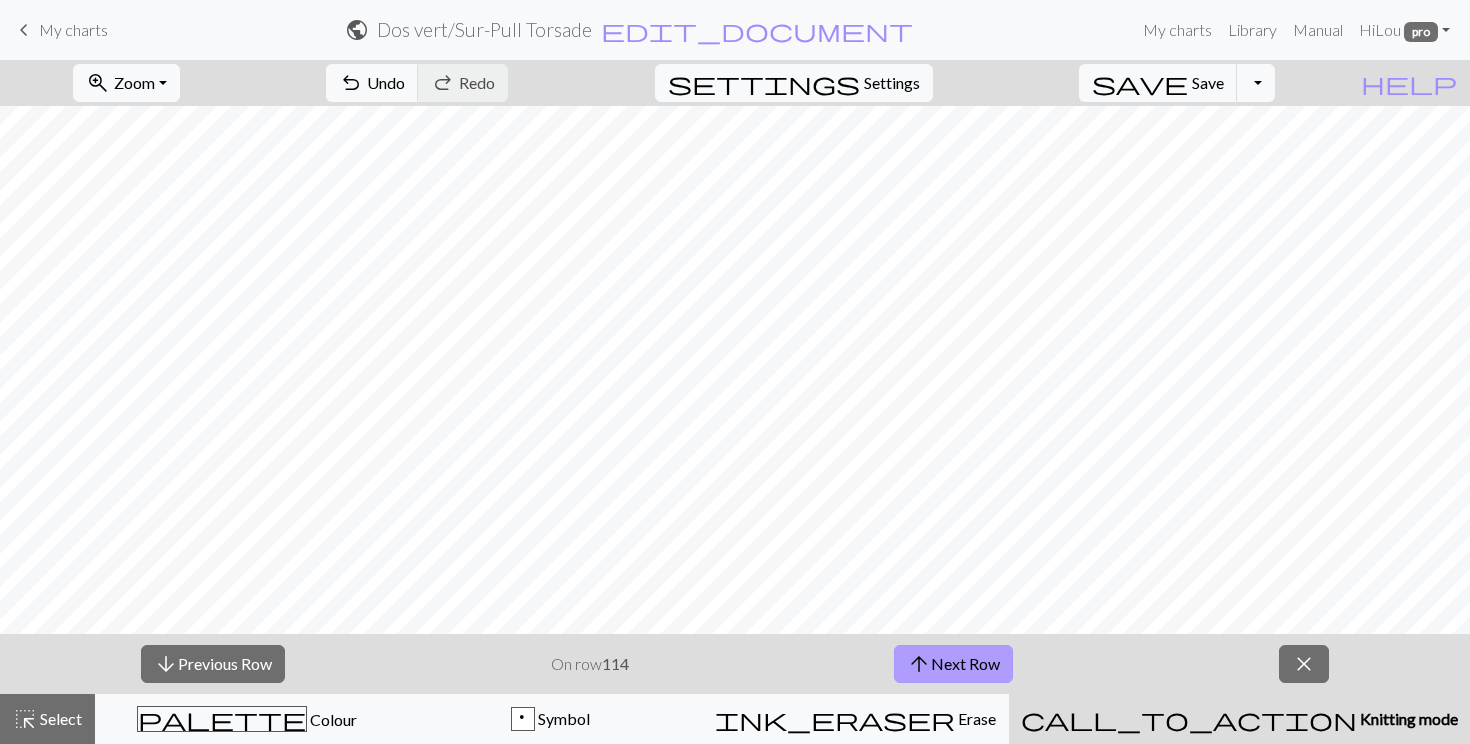click on "arrow_upward  Next Row" at bounding box center (953, 664) 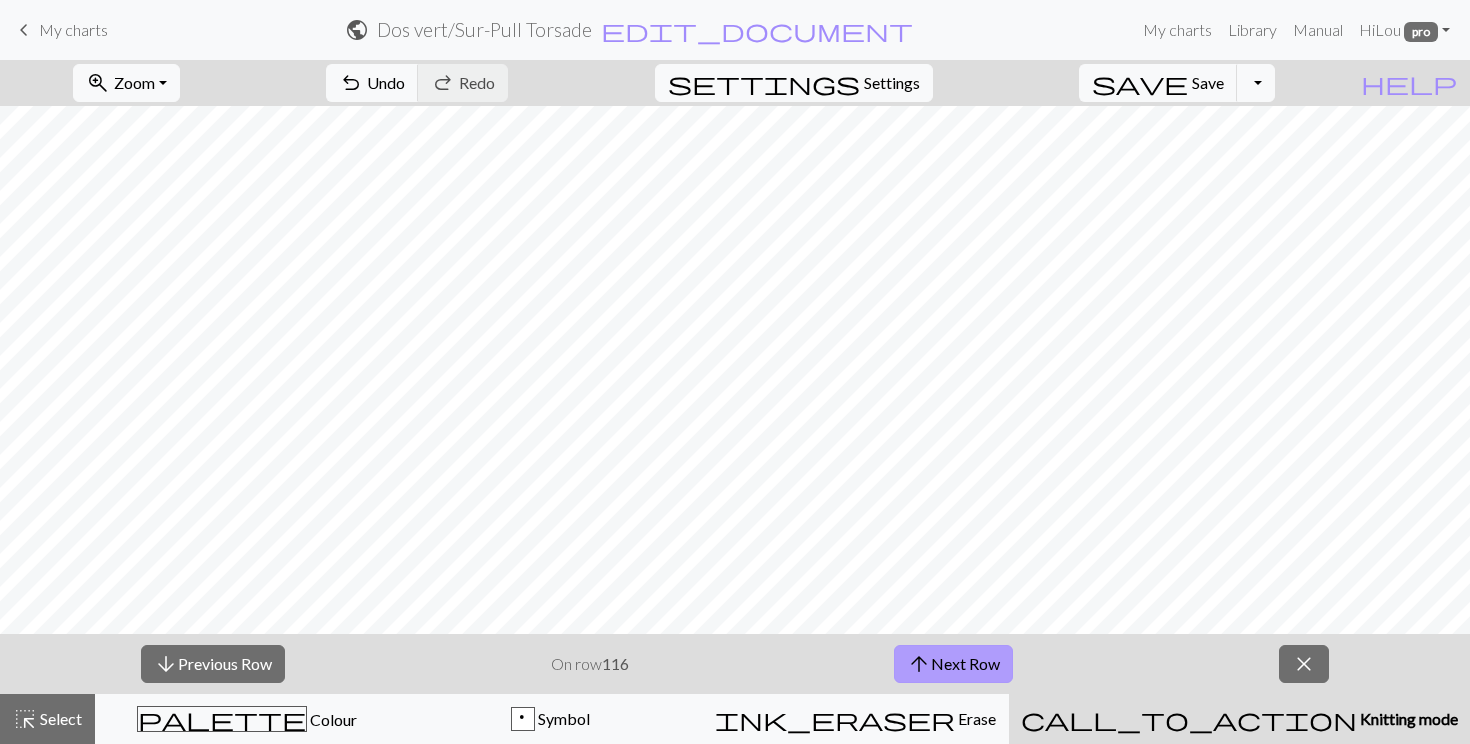click on "arrow_upward  Next Row" at bounding box center [953, 664] 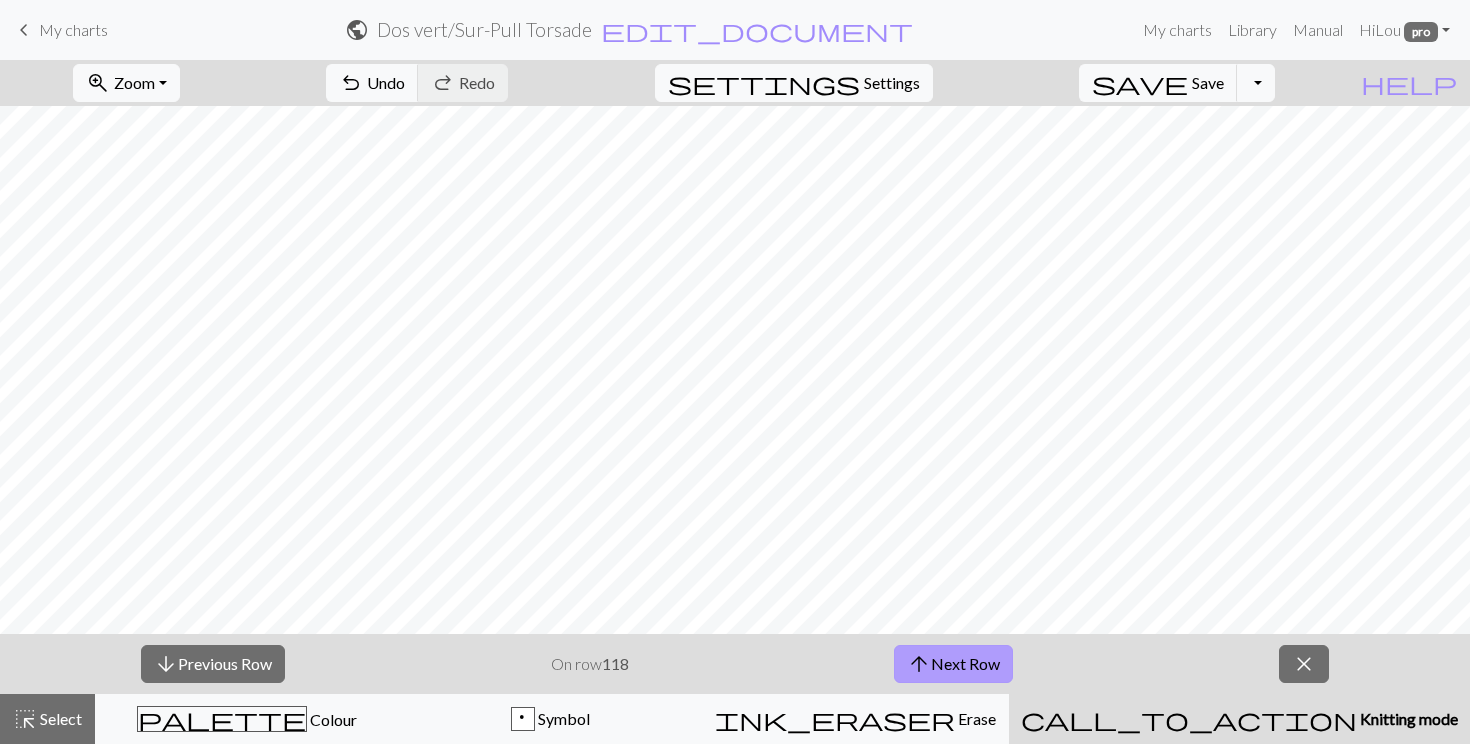 click on "arrow_upward  Next Row" at bounding box center [953, 664] 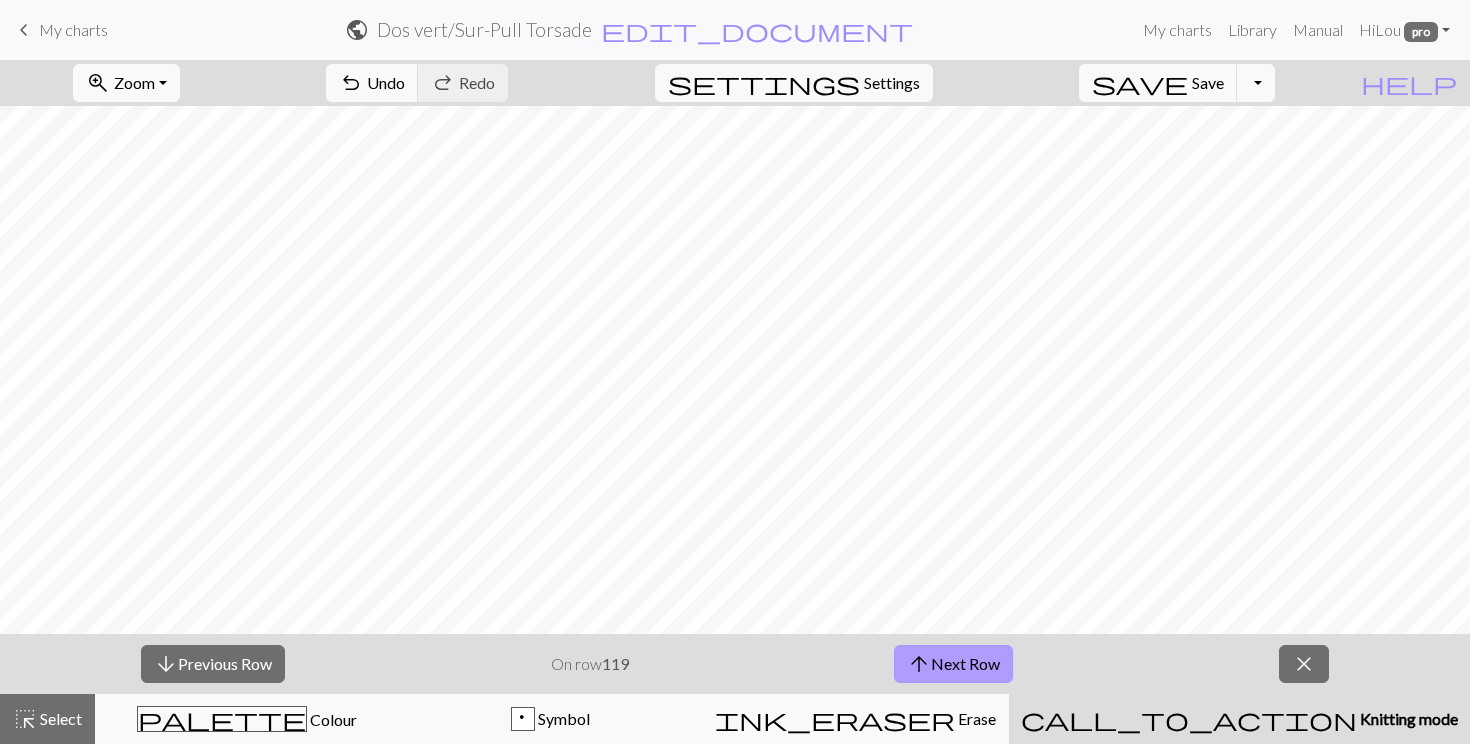 click on "arrow_upward  Next Row" at bounding box center (953, 664) 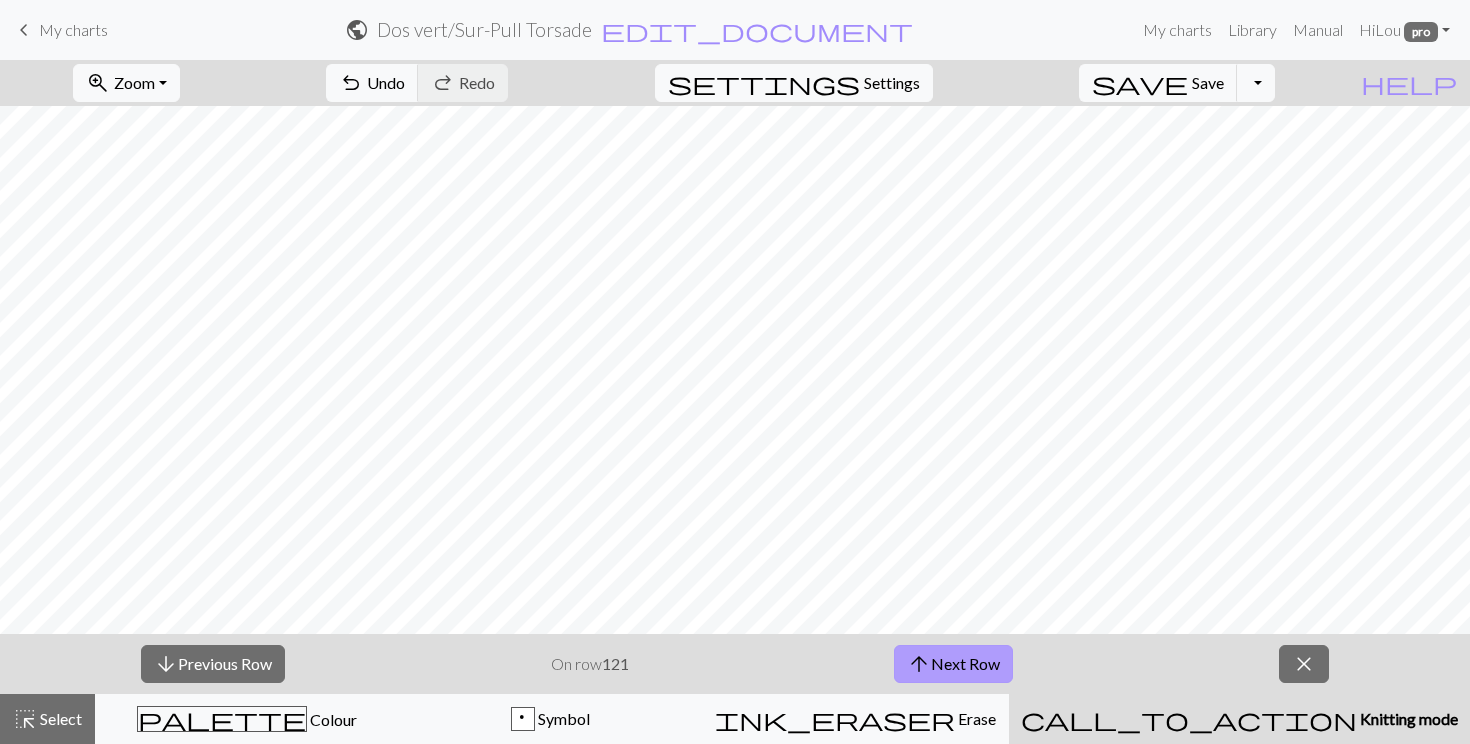click on "arrow_upward  Next Row" at bounding box center (953, 664) 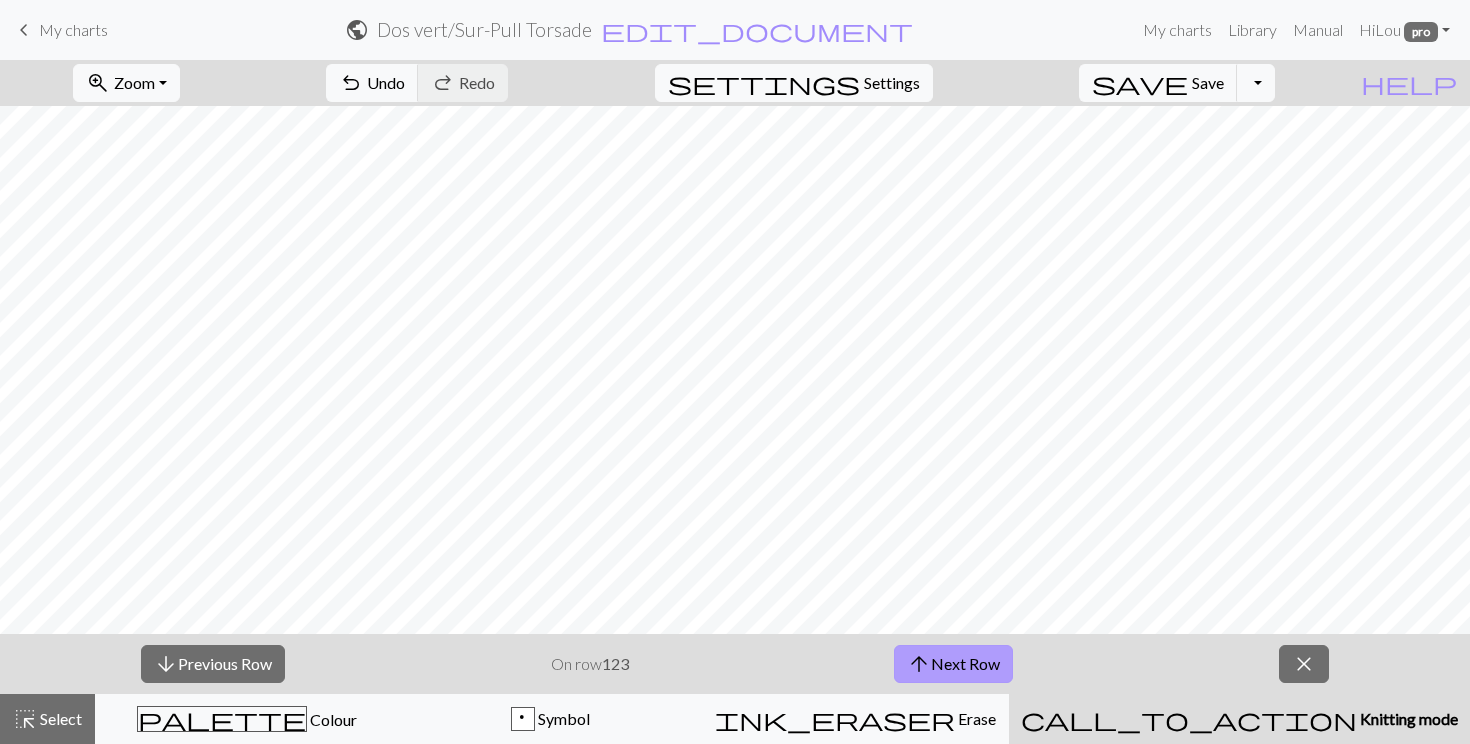 click on "arrow_upward  Next Row" at bounding box center (953, 664) 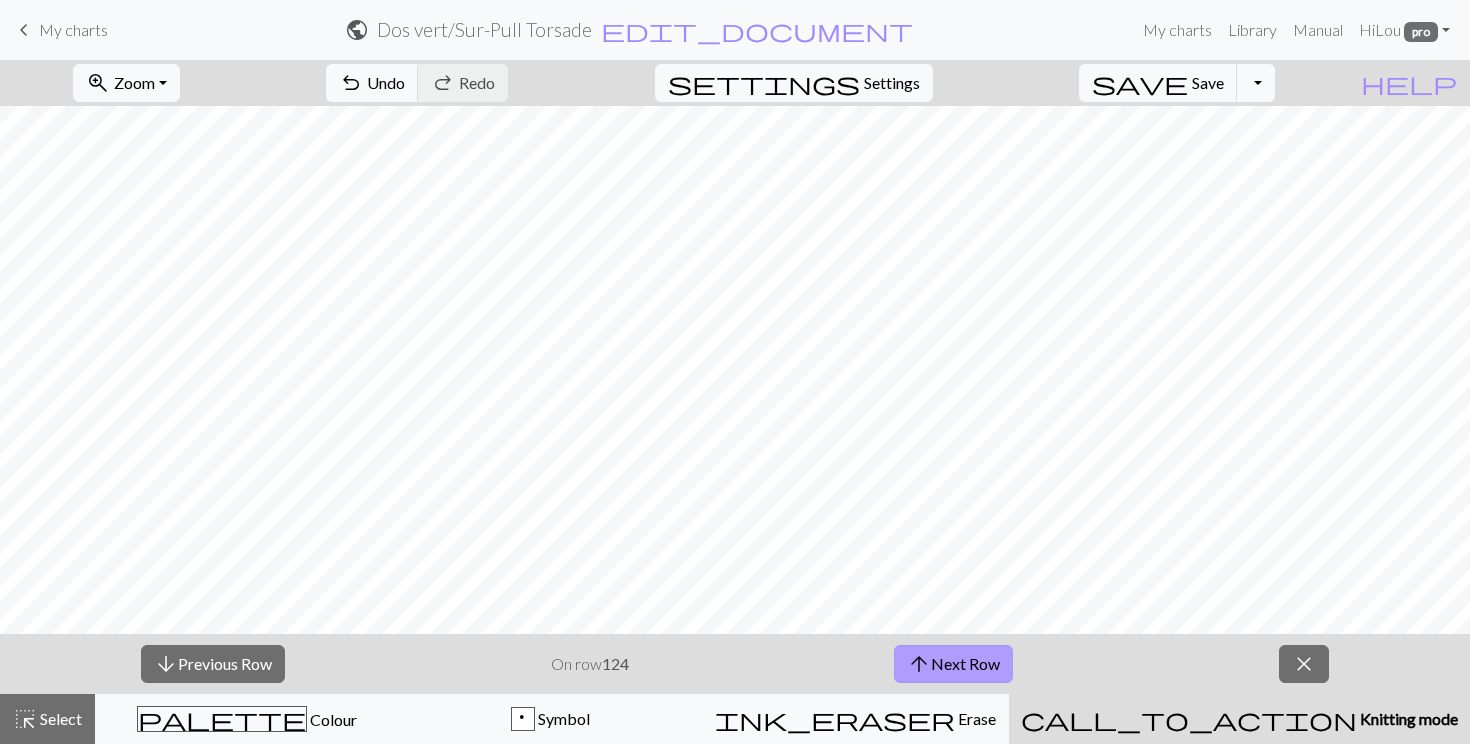 click on "arrow_upward  Next Row" at bounding box center [953, 664] 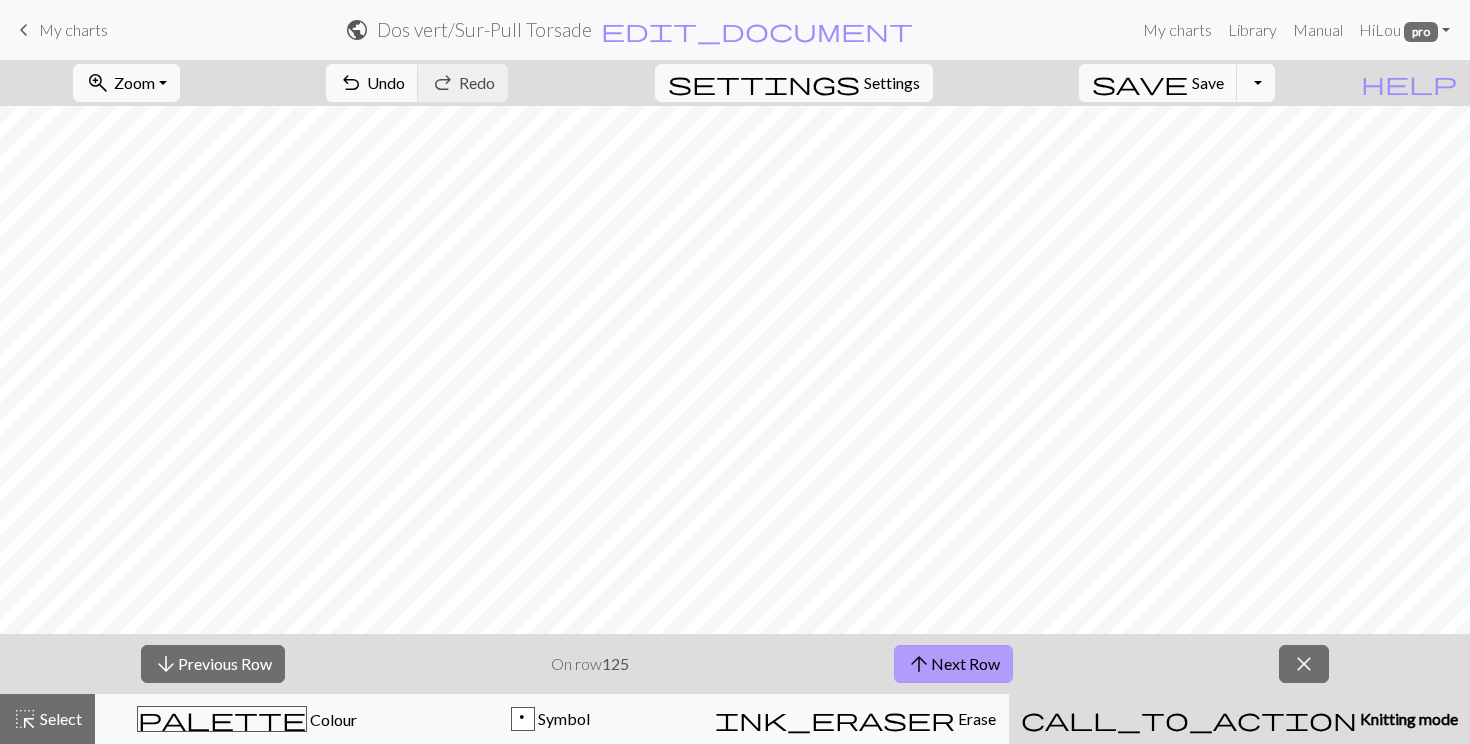 click on "arrow_upward  Next Row" at bounding box center [953, 664] 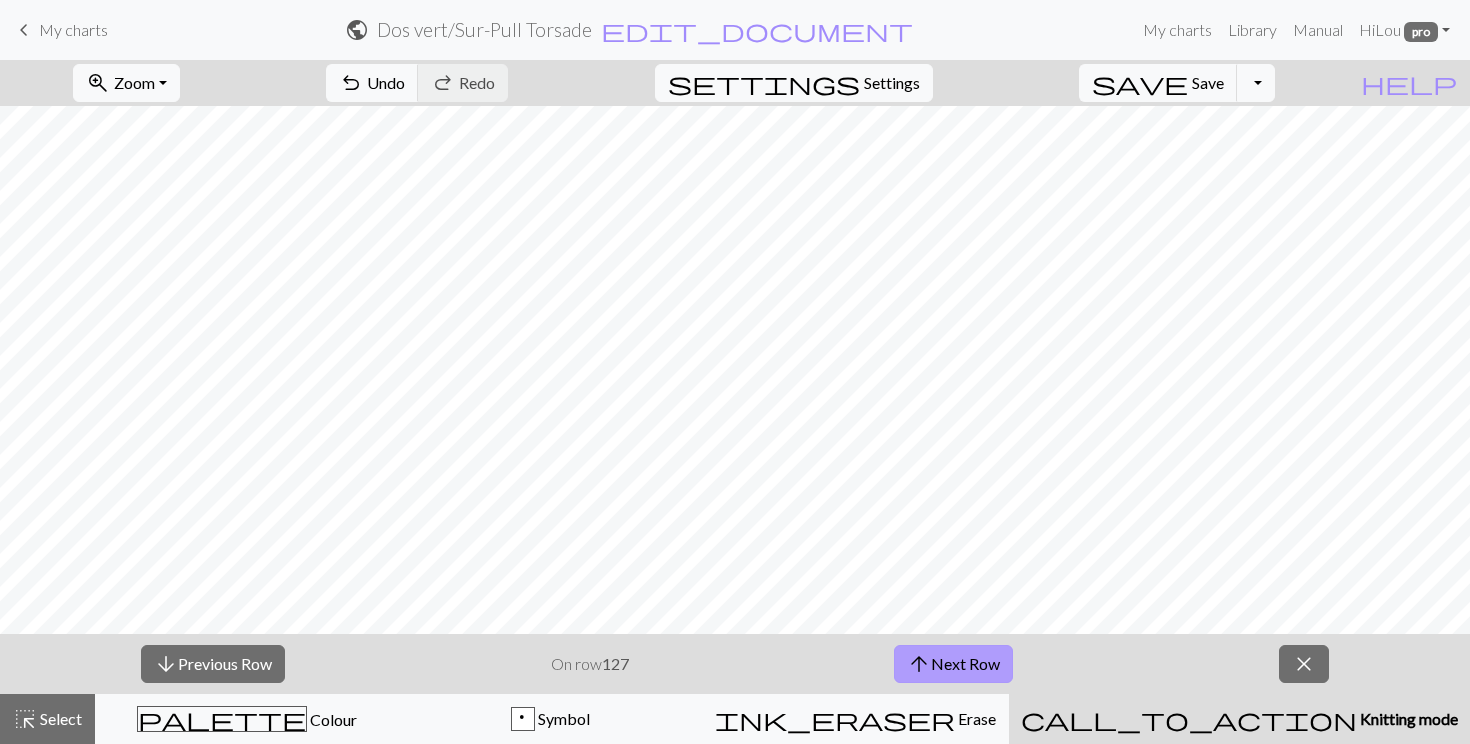 click on "arrow_upward  Next Row" at bounding box center (953, 664) 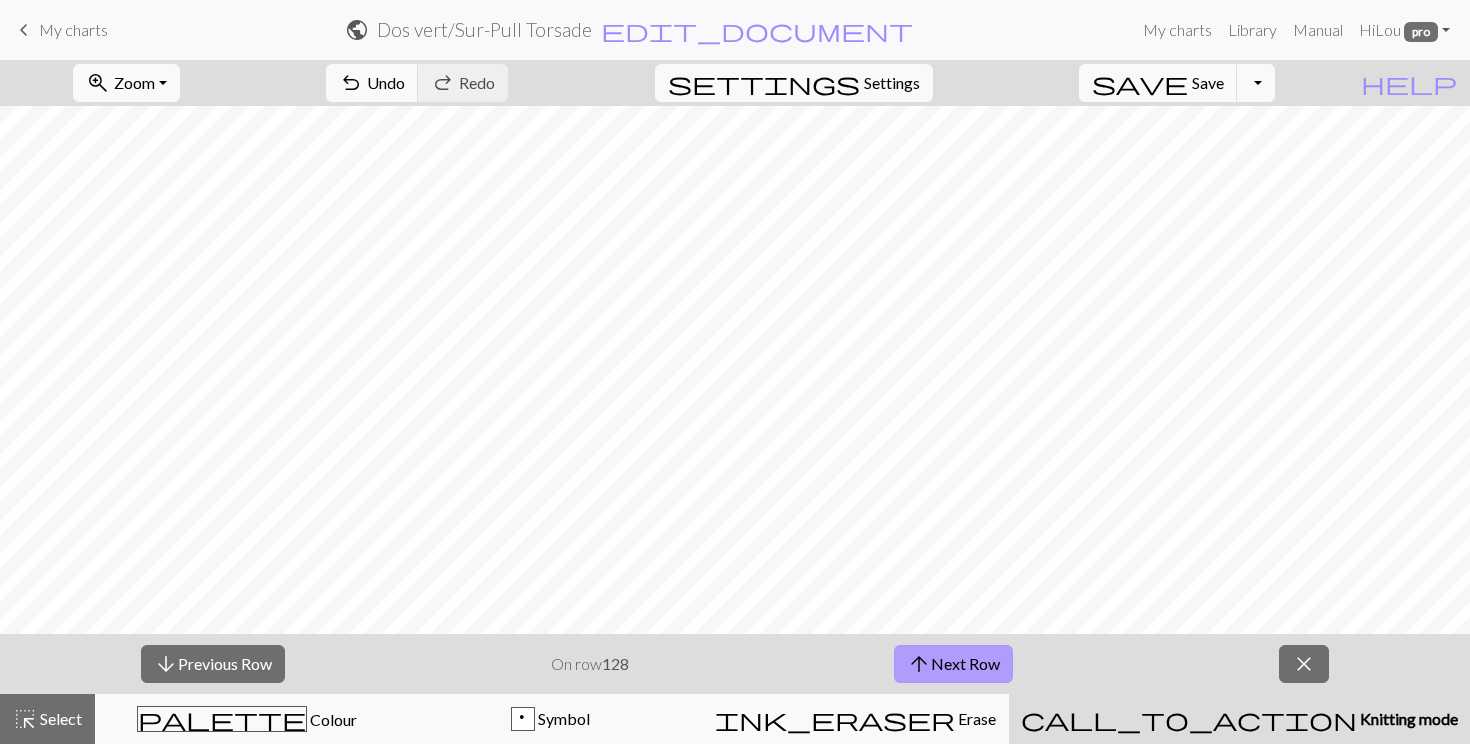 click on "arrow_upward  Next Row" at bounding box center [953, 664] 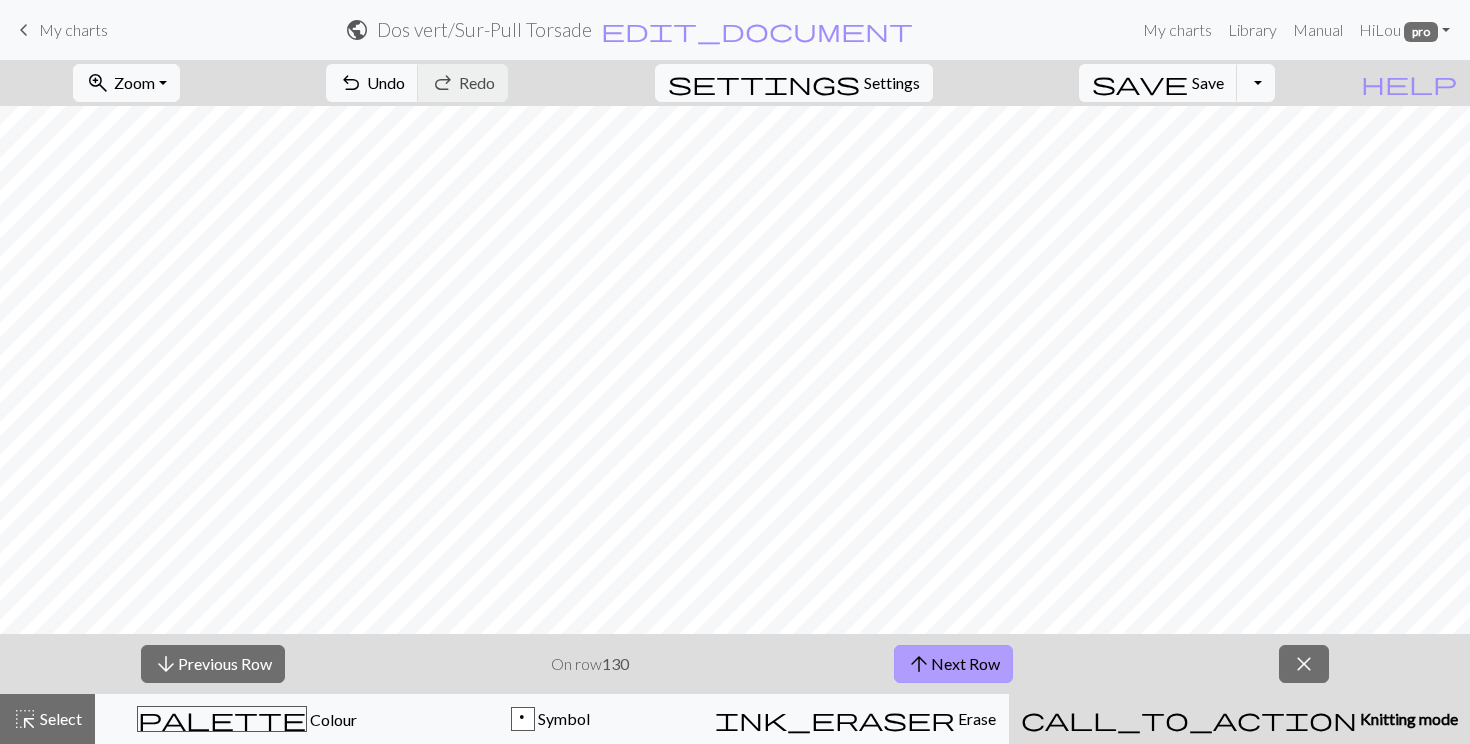 click on "arrow_upward  Next Row" at bounding box center [953, 664] 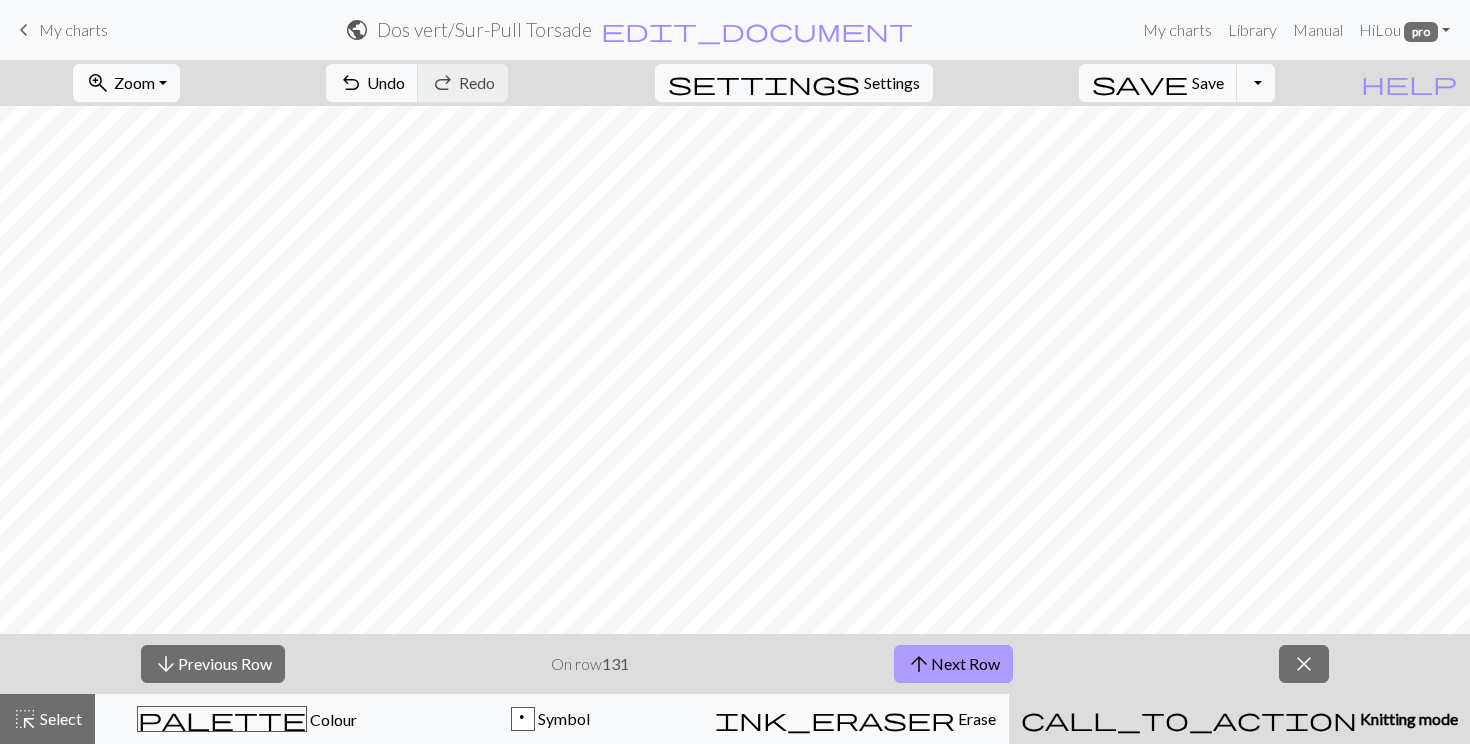 click on "arrow_upward  Next Row" at bounding box center (953, 664) 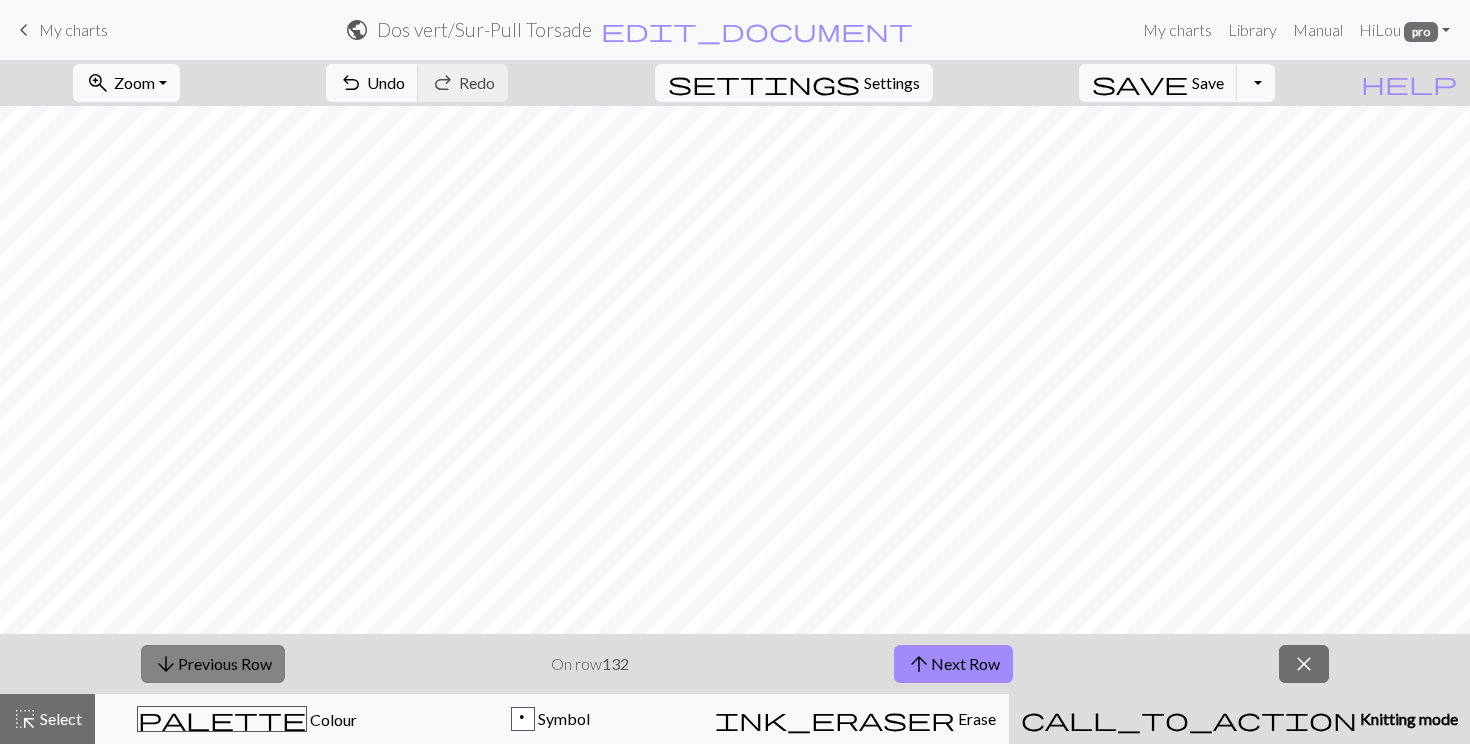 click on "arrow_downward Previous Row" at bounding box center (213, 664) 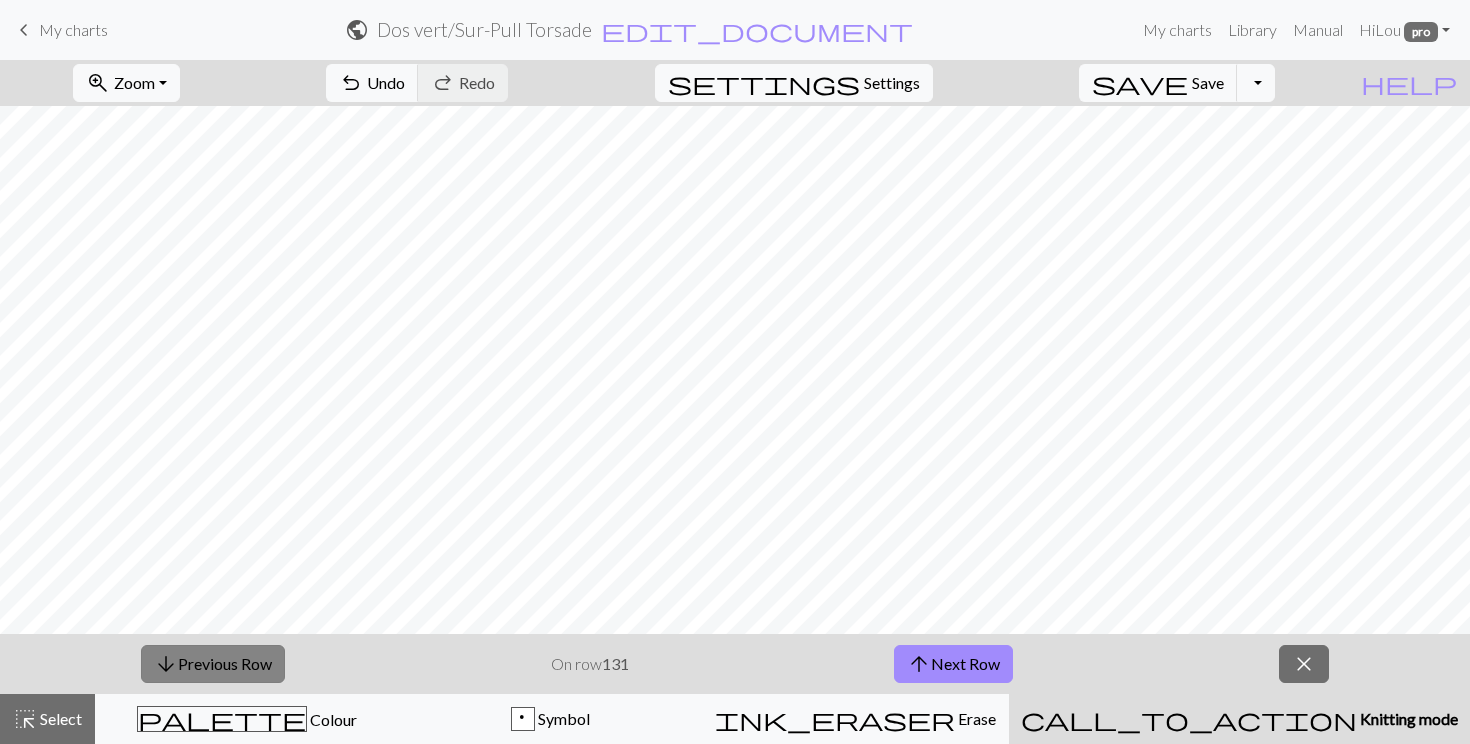 click on "arrow_downward Previous Row" at bounding box center [213, 664] 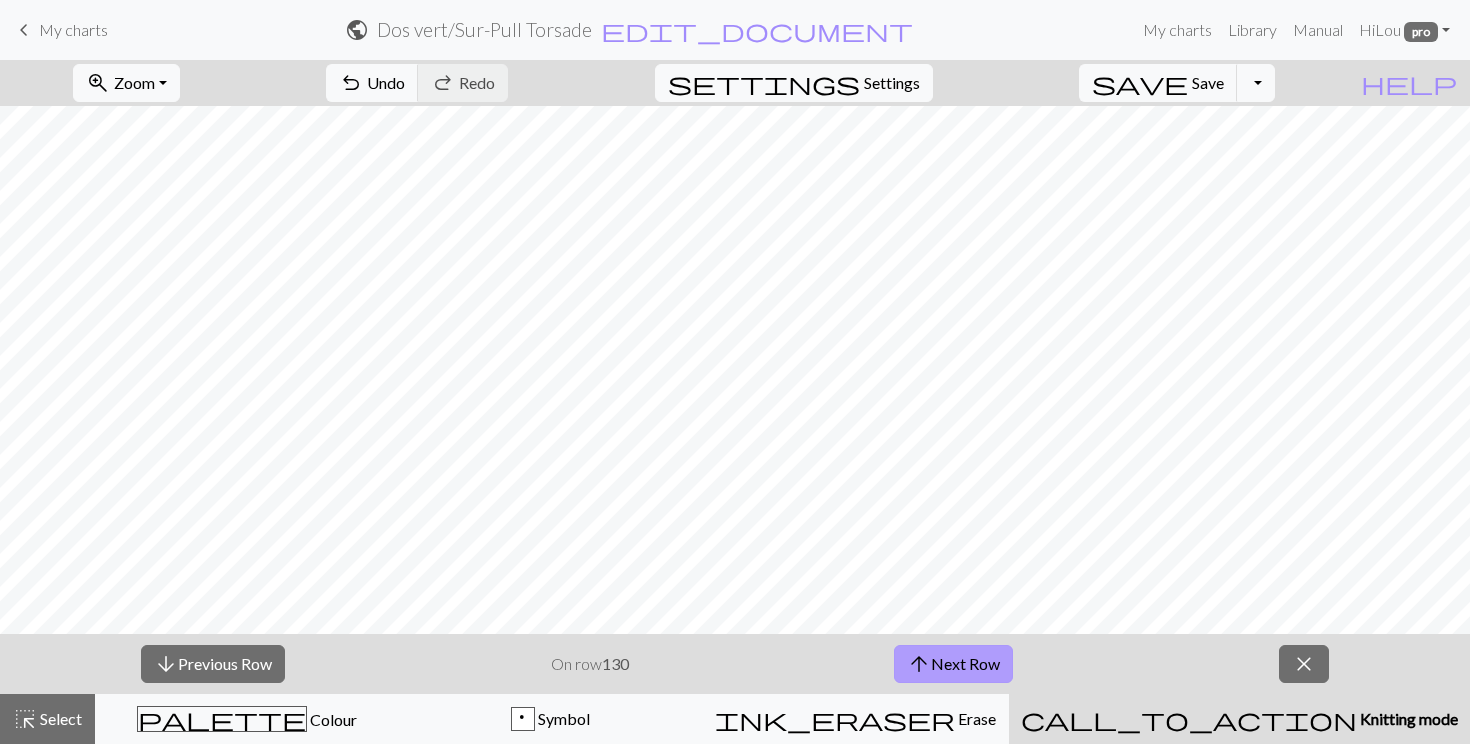 click on "arrow_upward" at bounding box center (919, 664) 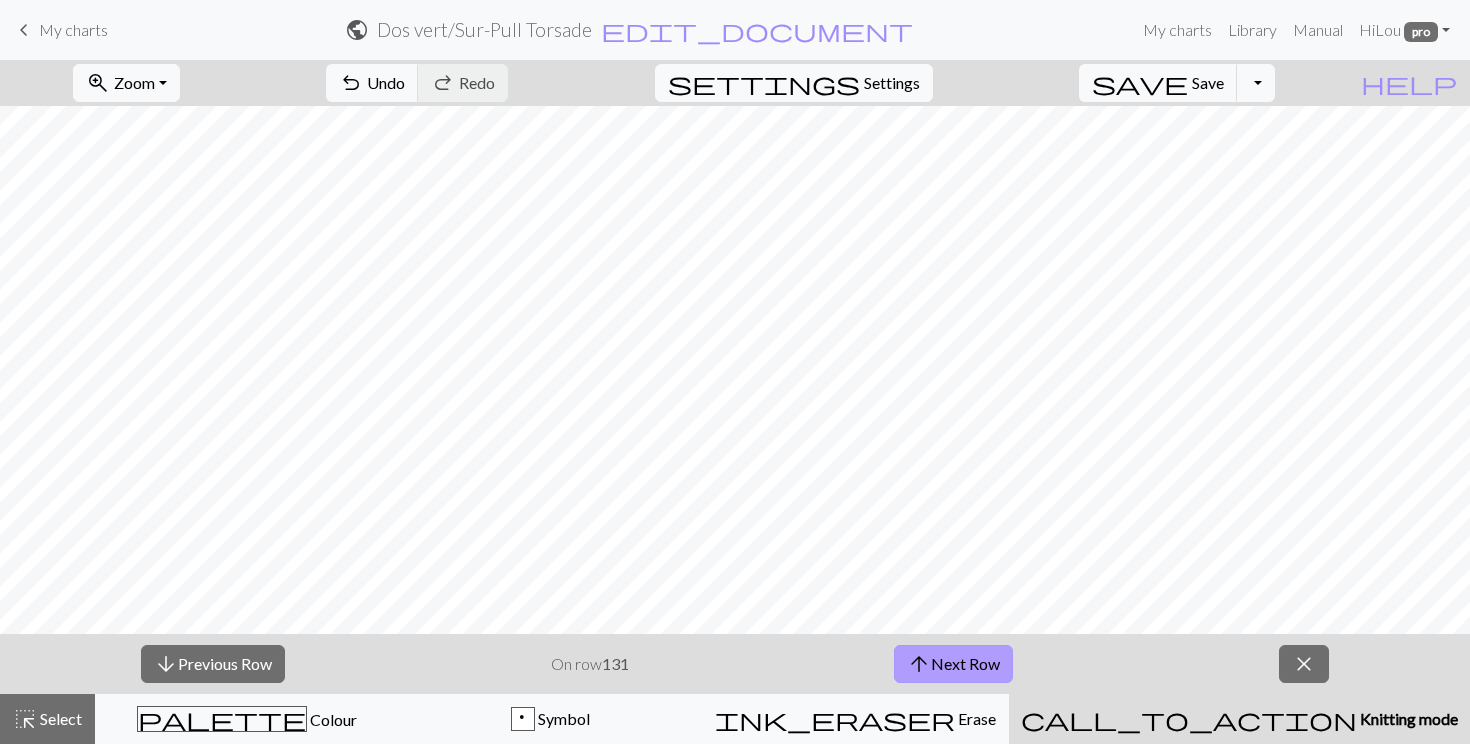 click on "arrow_upward" at bounding box center (919, 664) 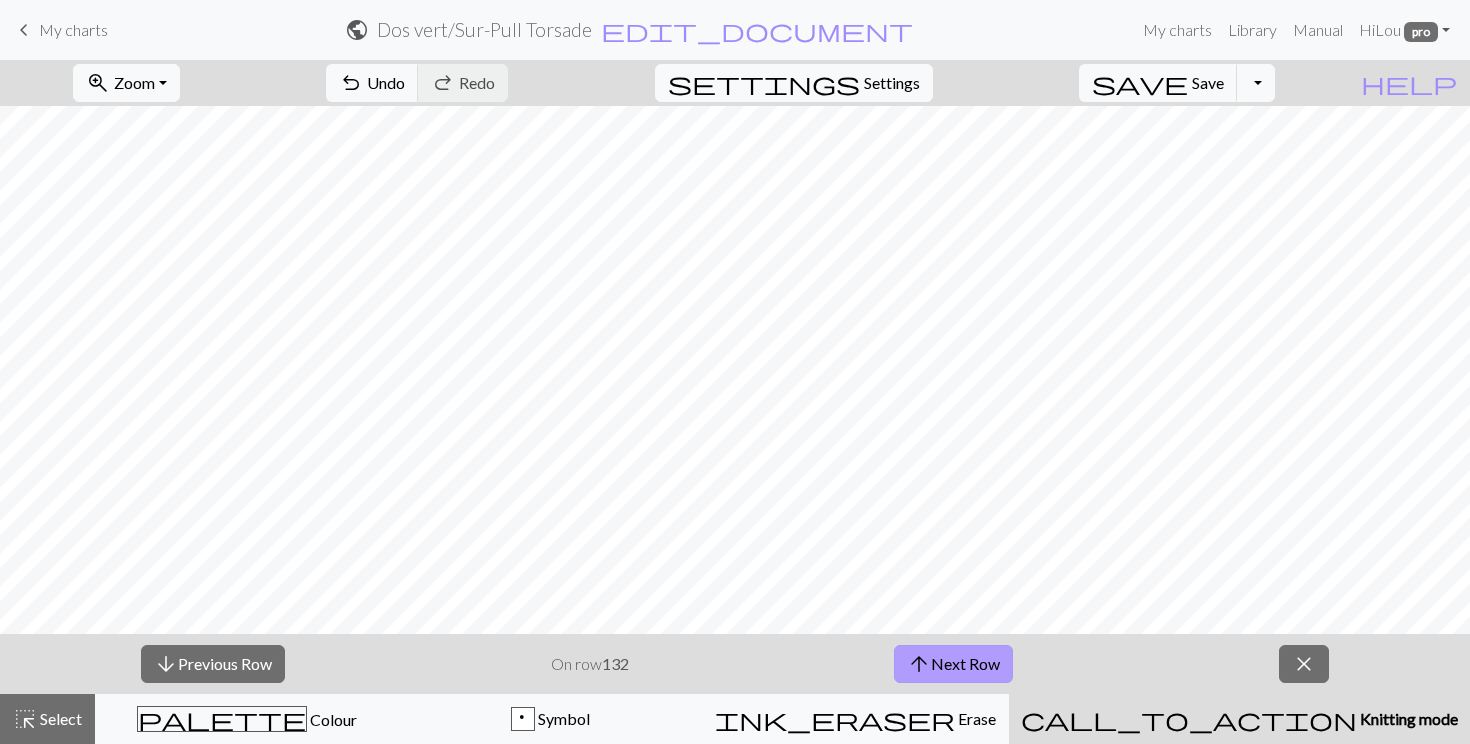 click on "arrow_upward" at bounding box center [919, 664] 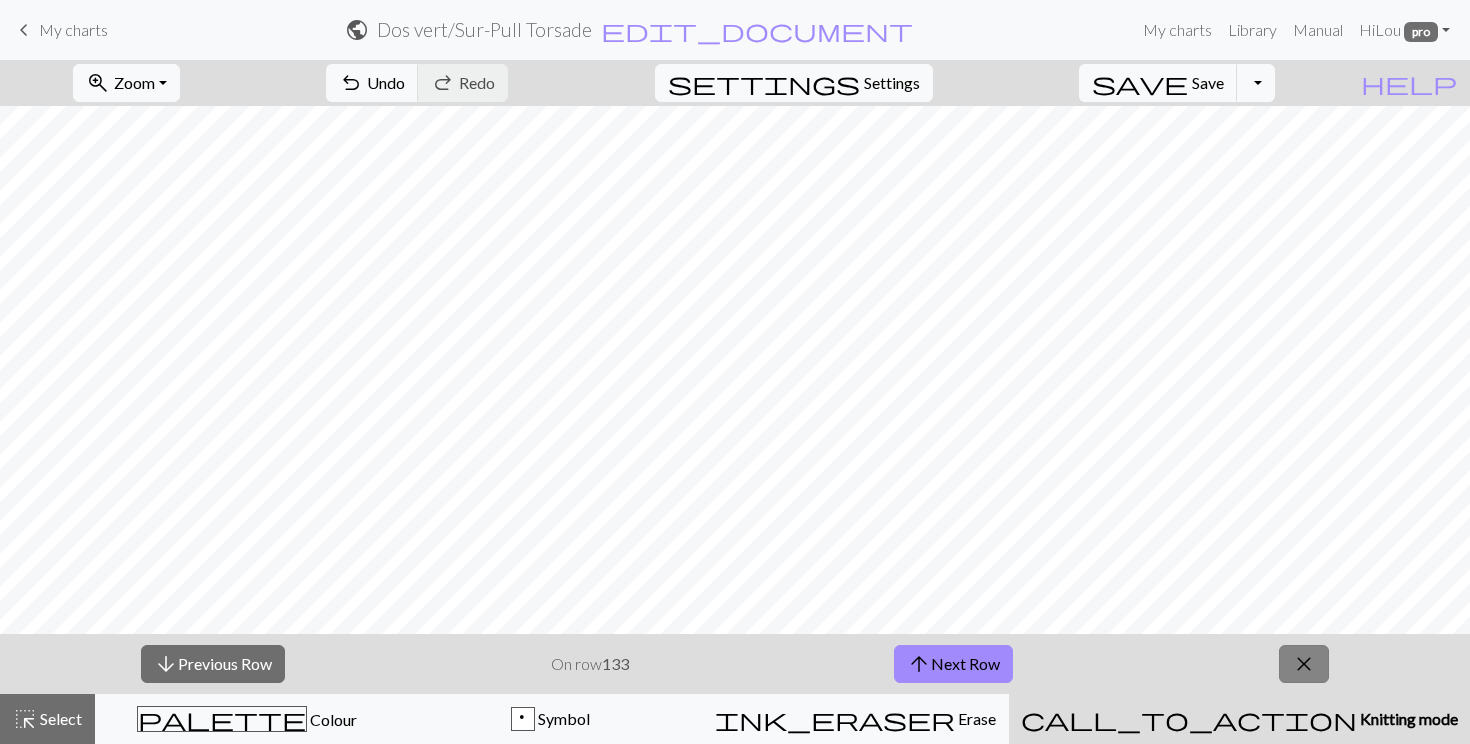 click on "close" at bounding box center (1304, 664) 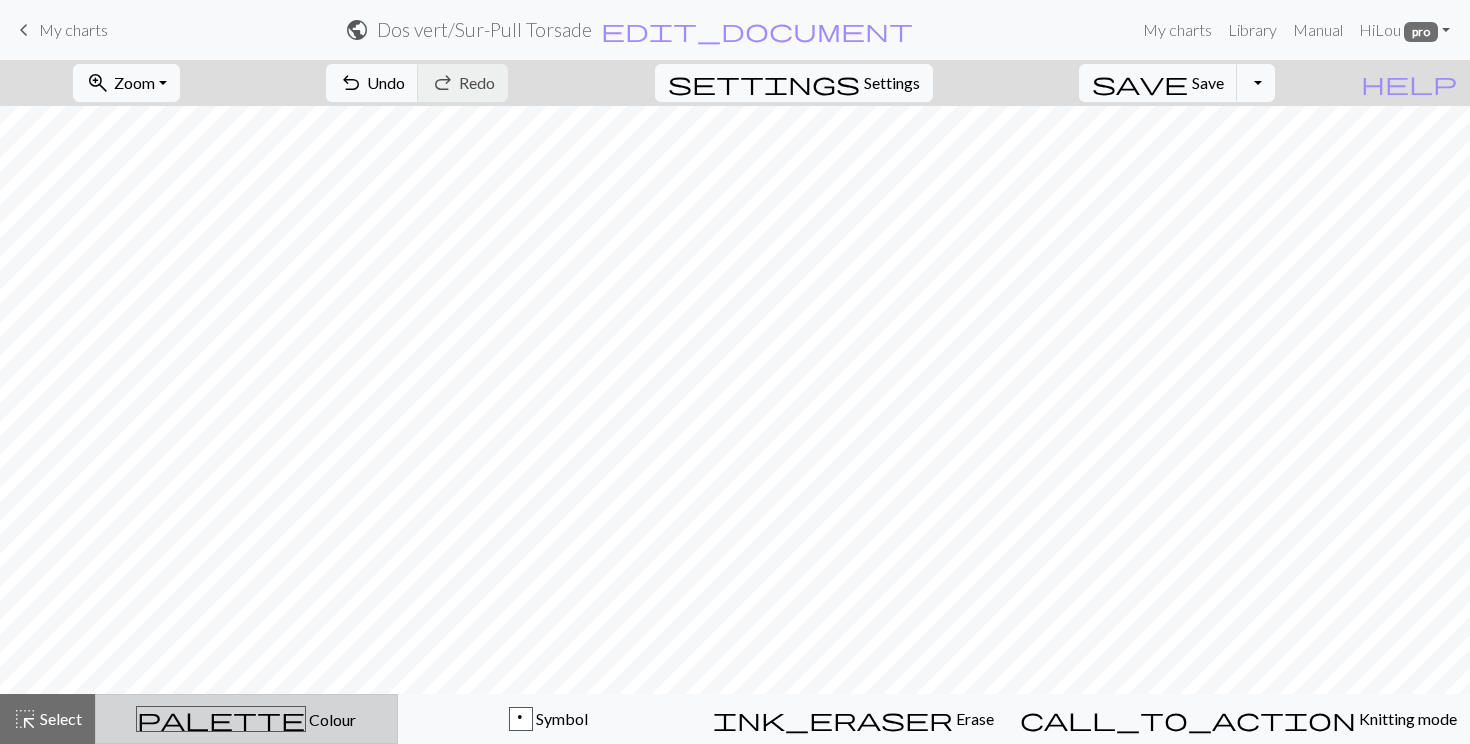 click on "palette   Colour   Colour" at bounding box center [246, 719] 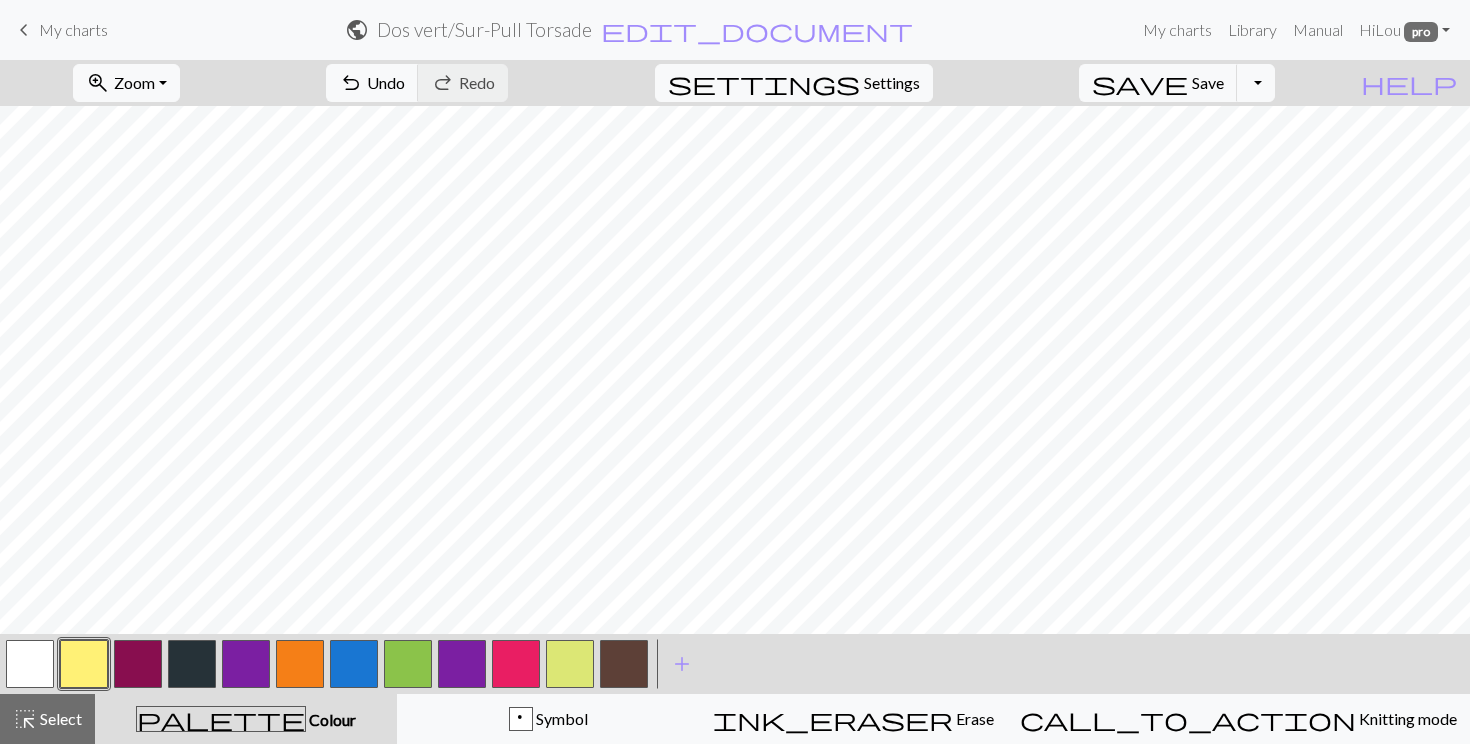 click at bounding box center (192, 664) 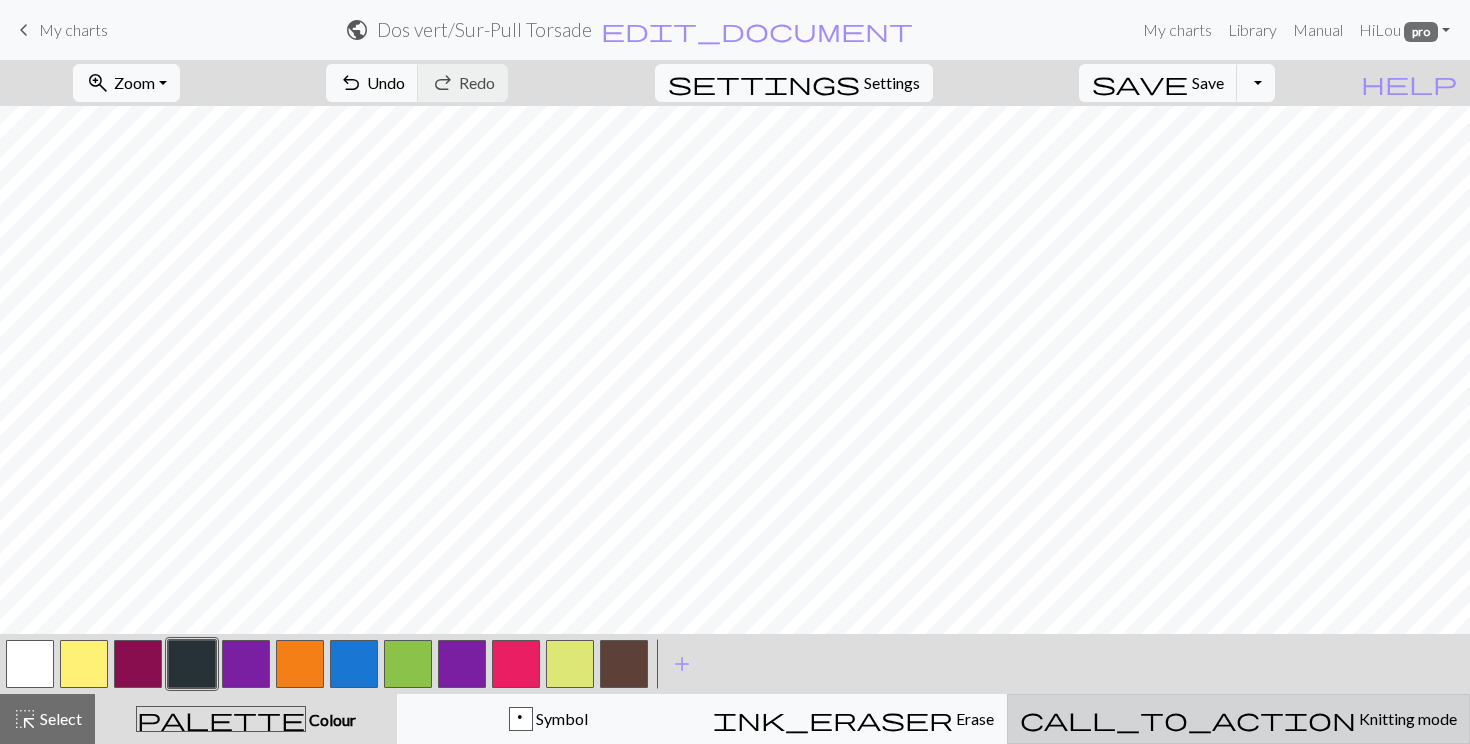 click on "call_to_action   Knitting mode   Knitting mode" at bounding box center [1238, 719] 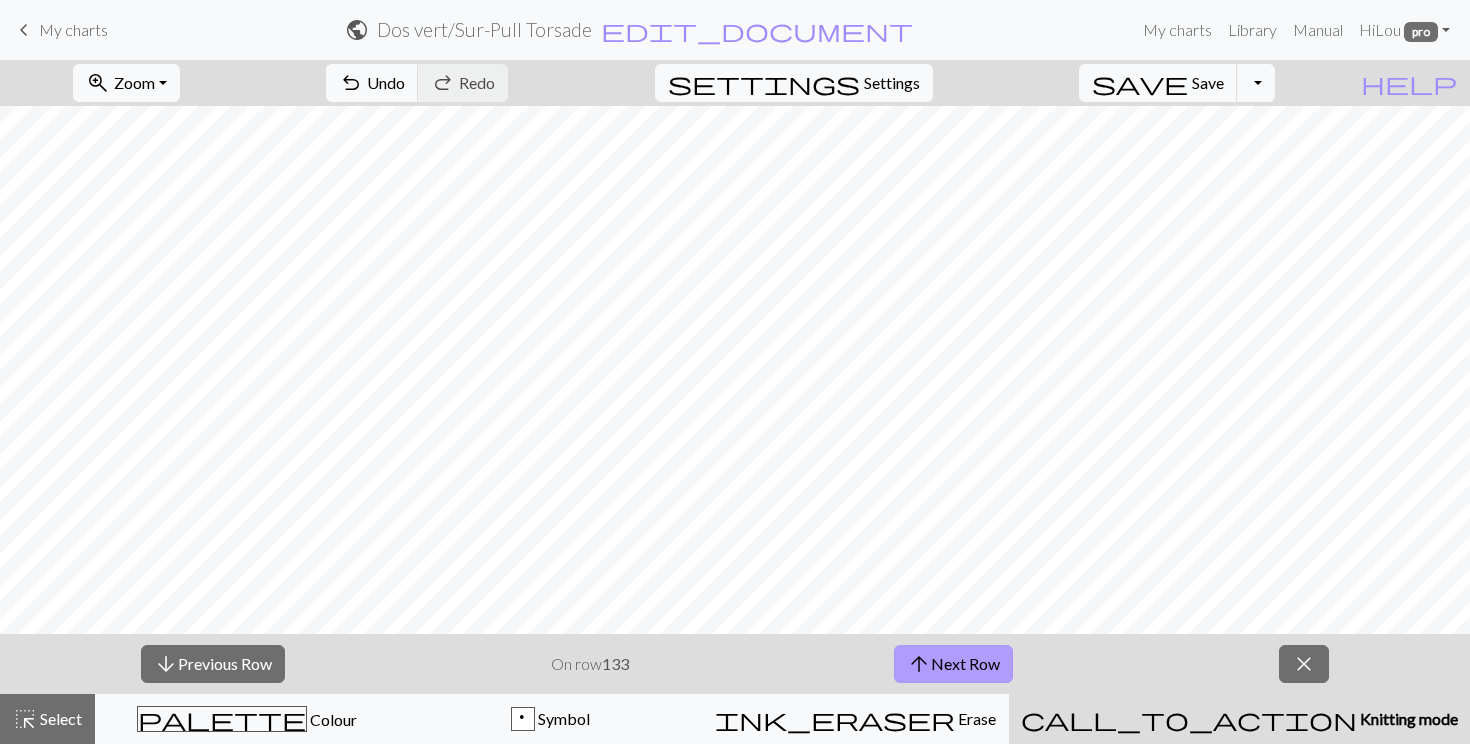 click on "arrow_upward  Next Row" at bounding box center (953, 664) 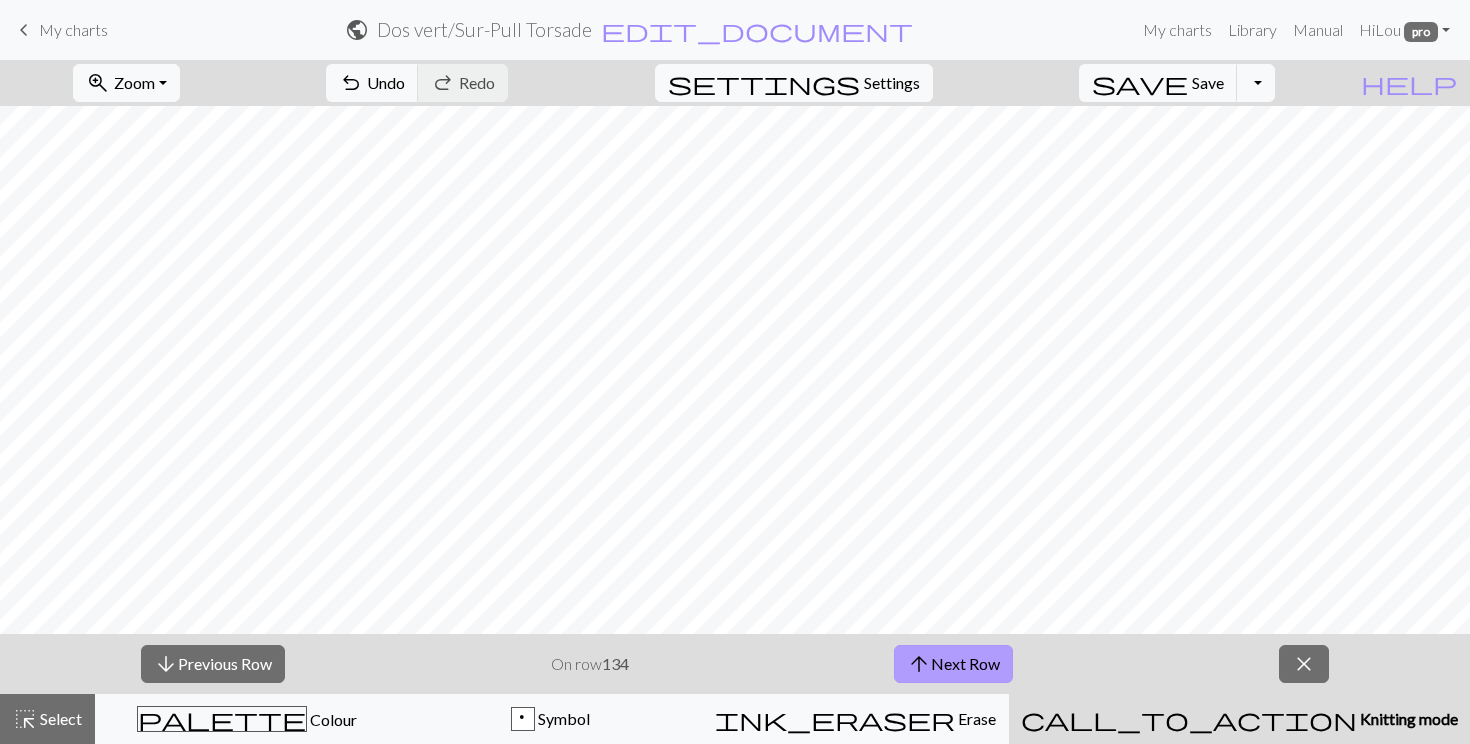 click on "arrow_upward  Next Row" at bounding box center [953, 664] 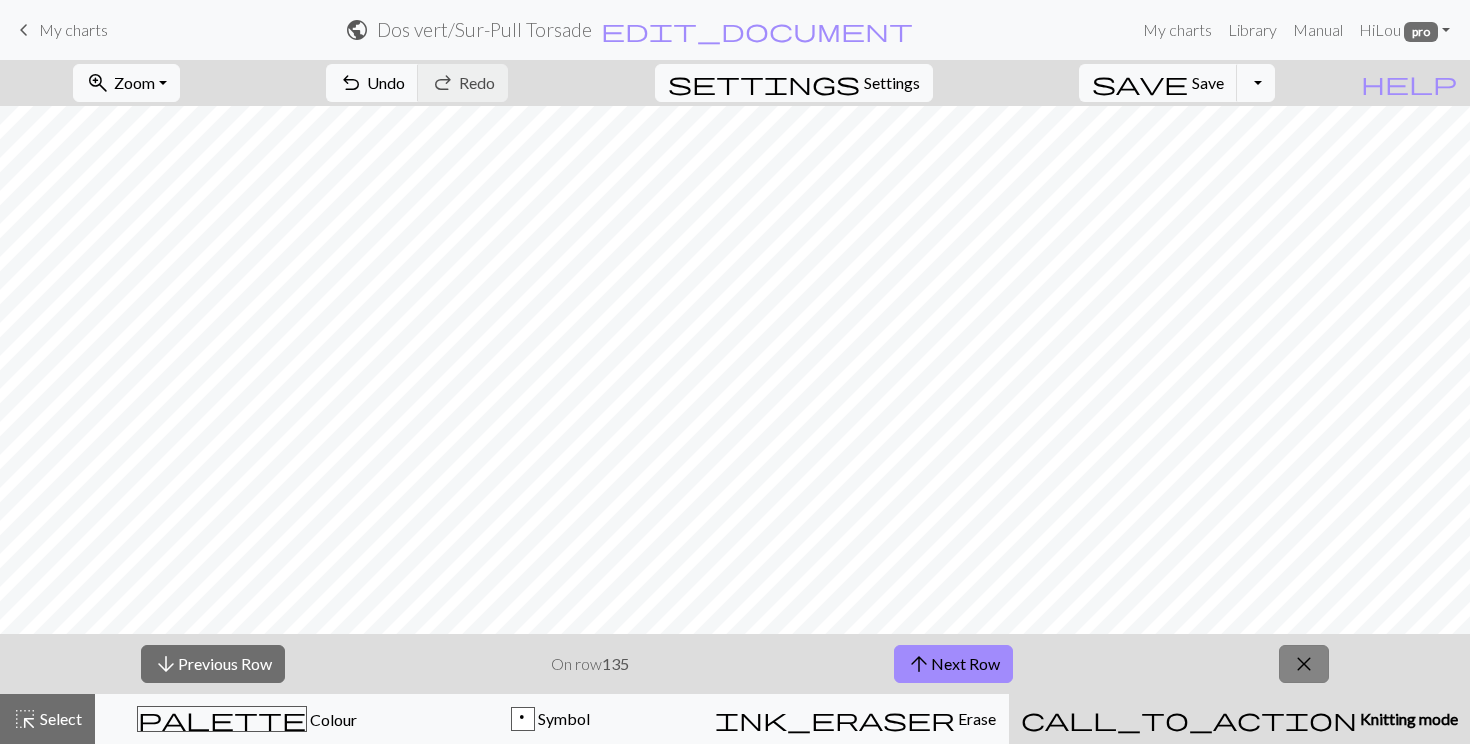 click on "close" at bounding box center (1304, 664) 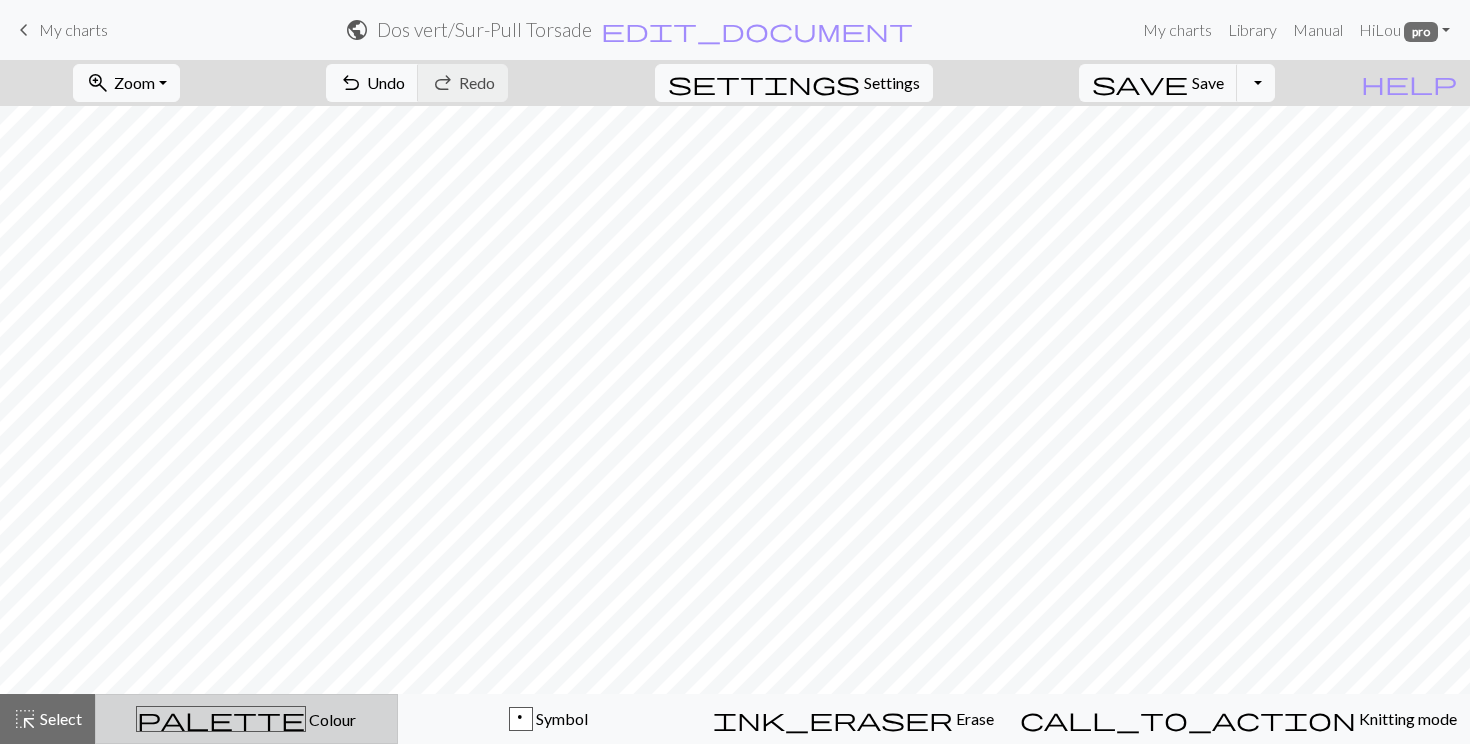click on "palette   Colour   Colour" at bounding box center [246, 719] 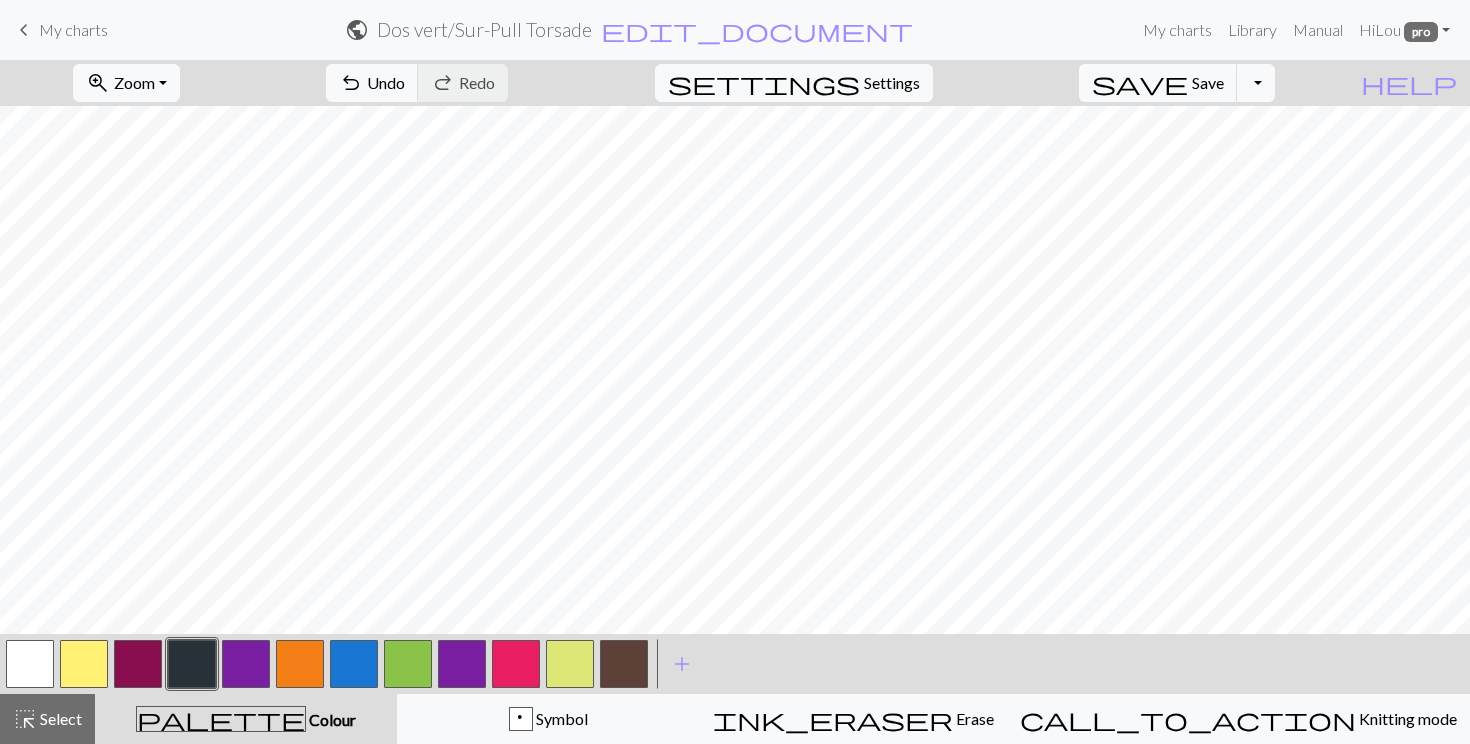 click at bounding box center [30, 664] 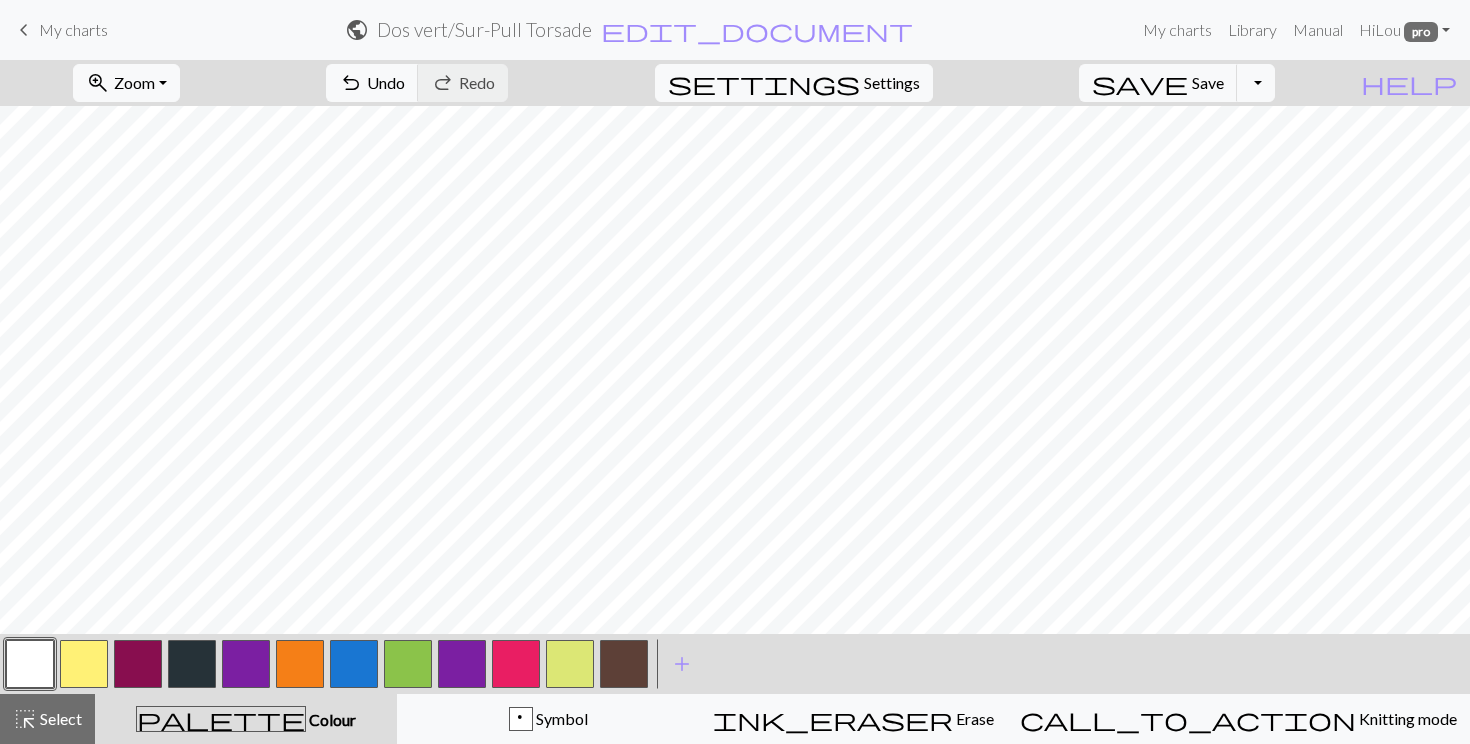 click at bounding box center [192, 664] 